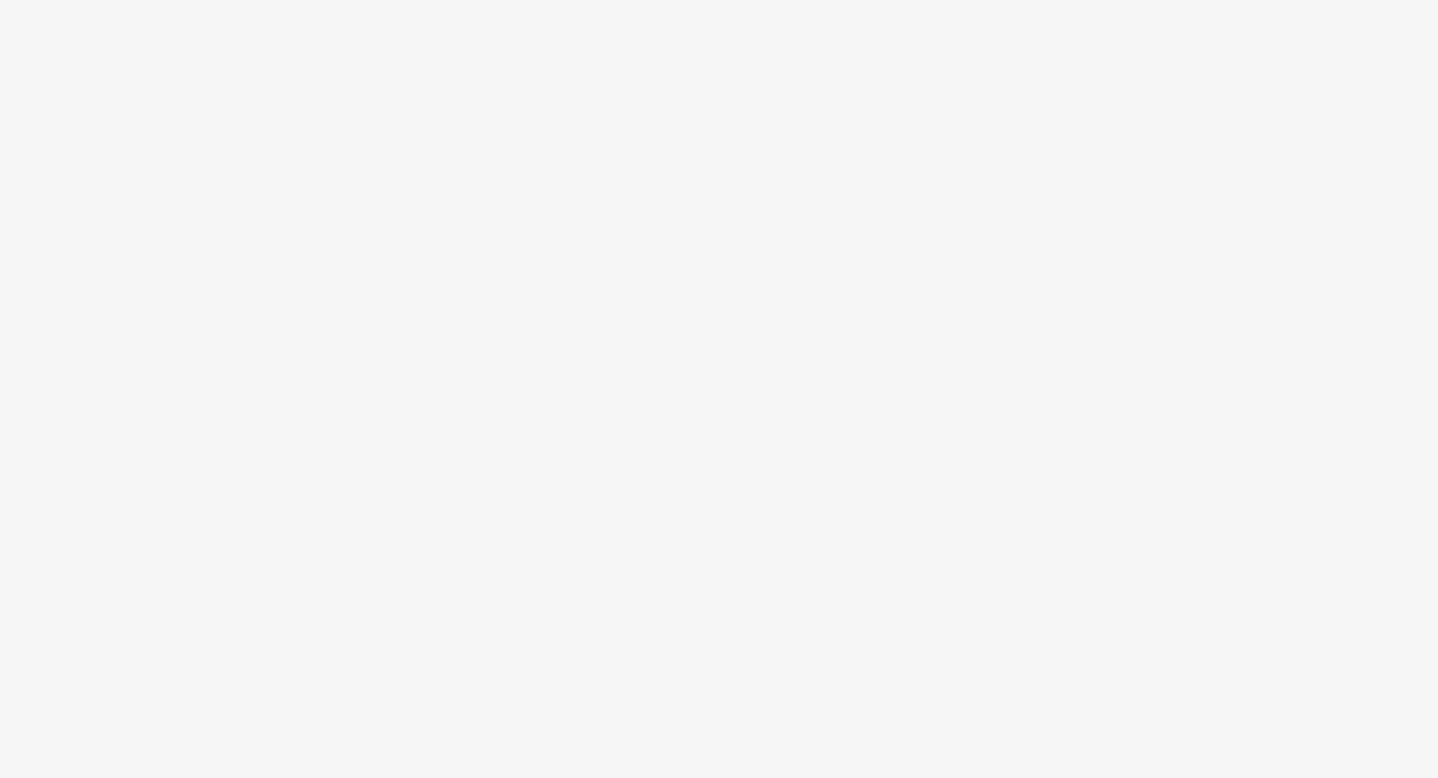 scroll, scrollTop: 0, scrollLeft: 0, axis: both 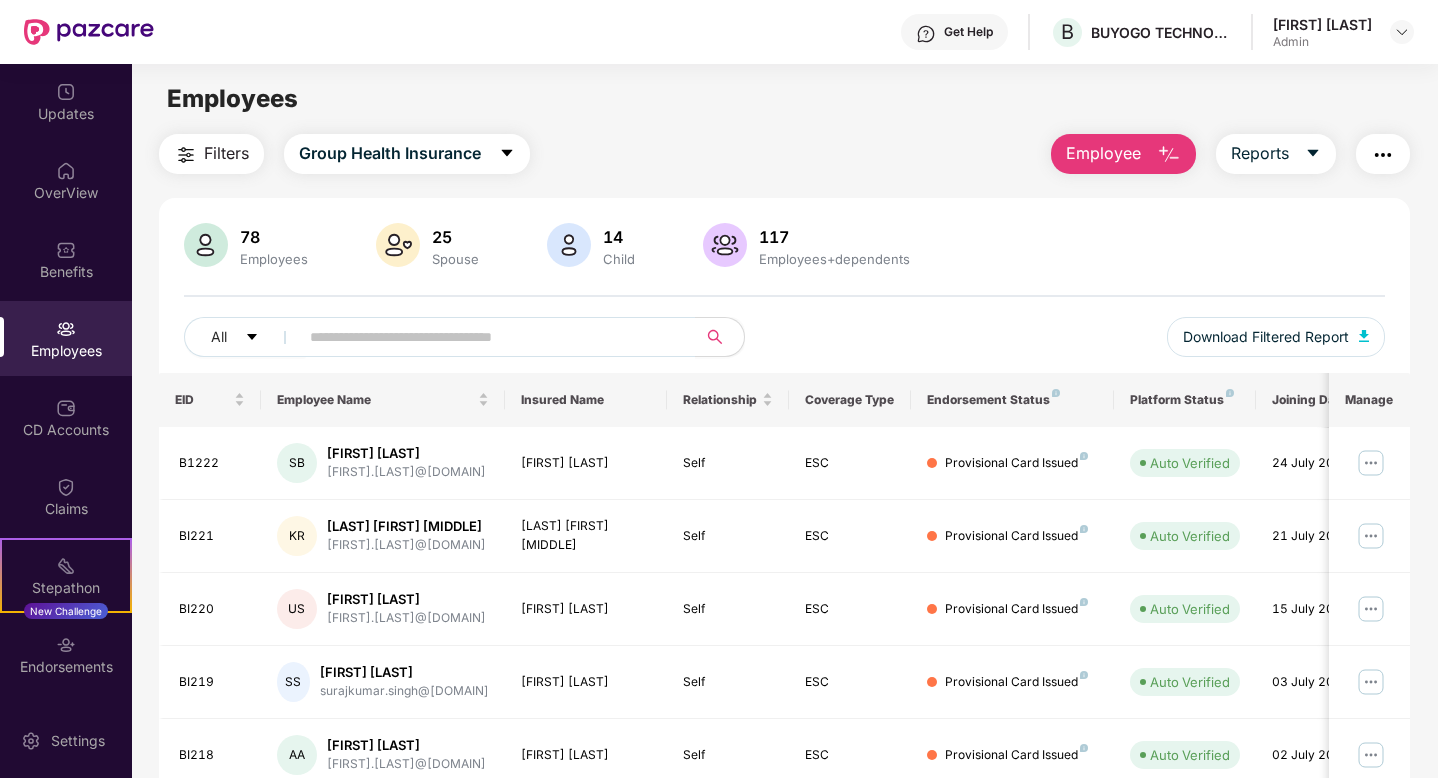 click on "Employee" at bounding box center (1123, 154) 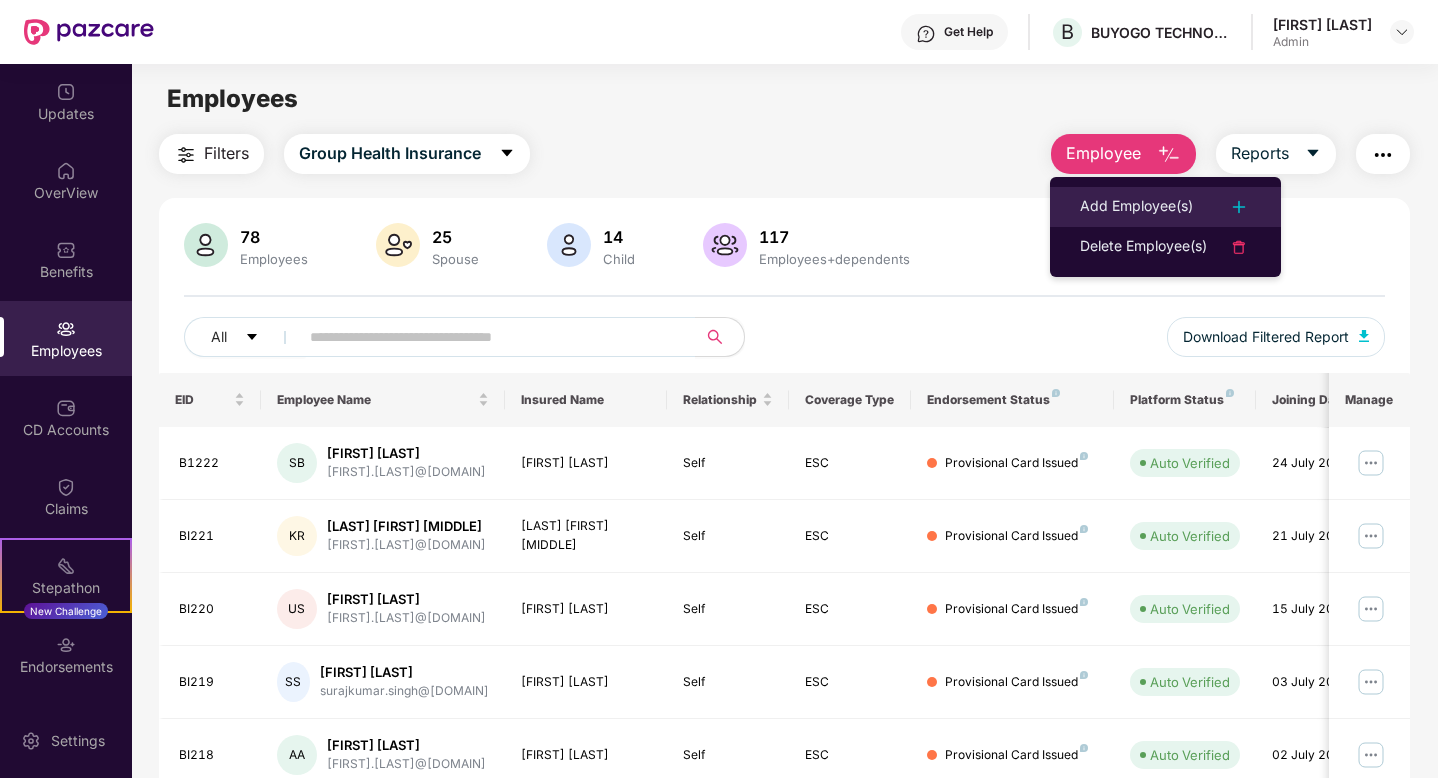 click on "Add Employee(s)" at bounding box center (1136, 207) 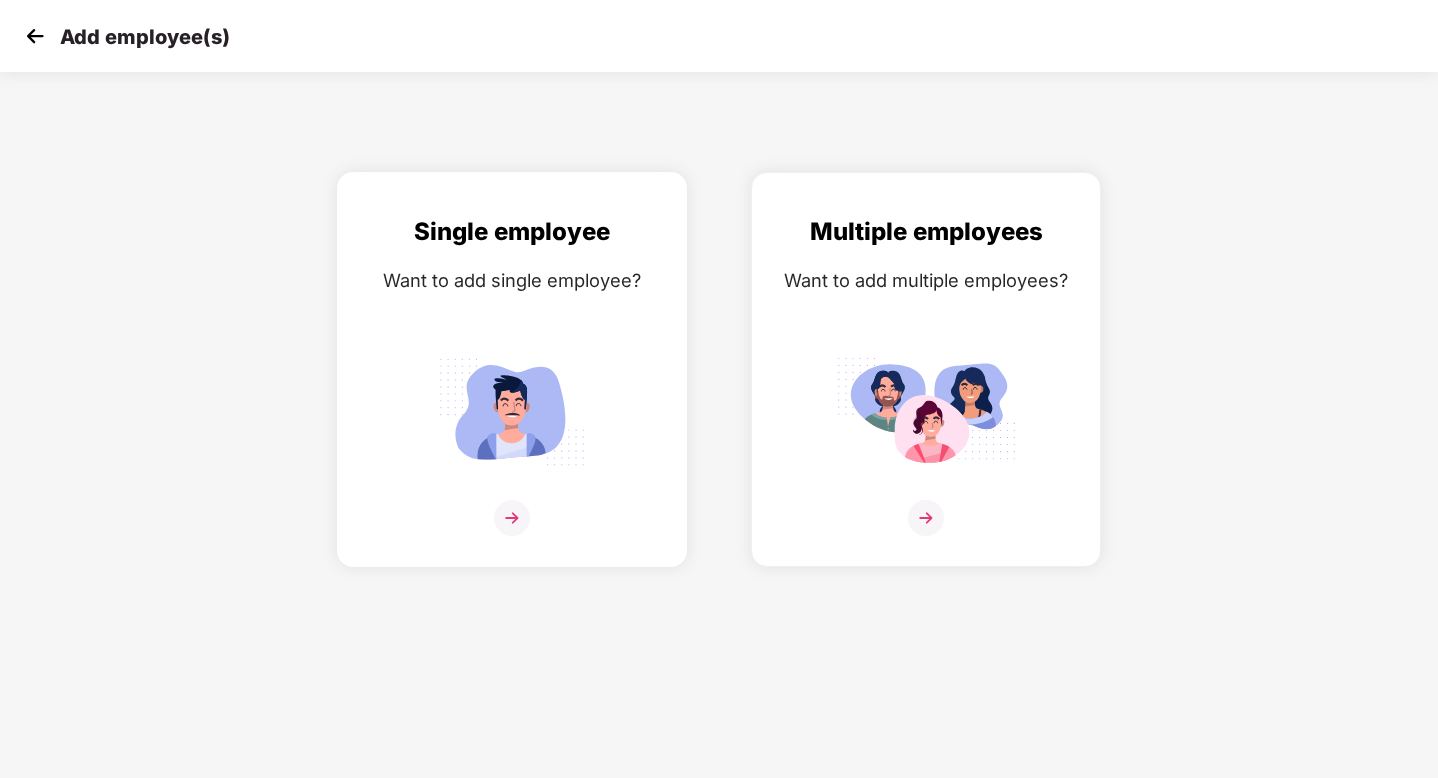 click at bounding box center [512, 518] 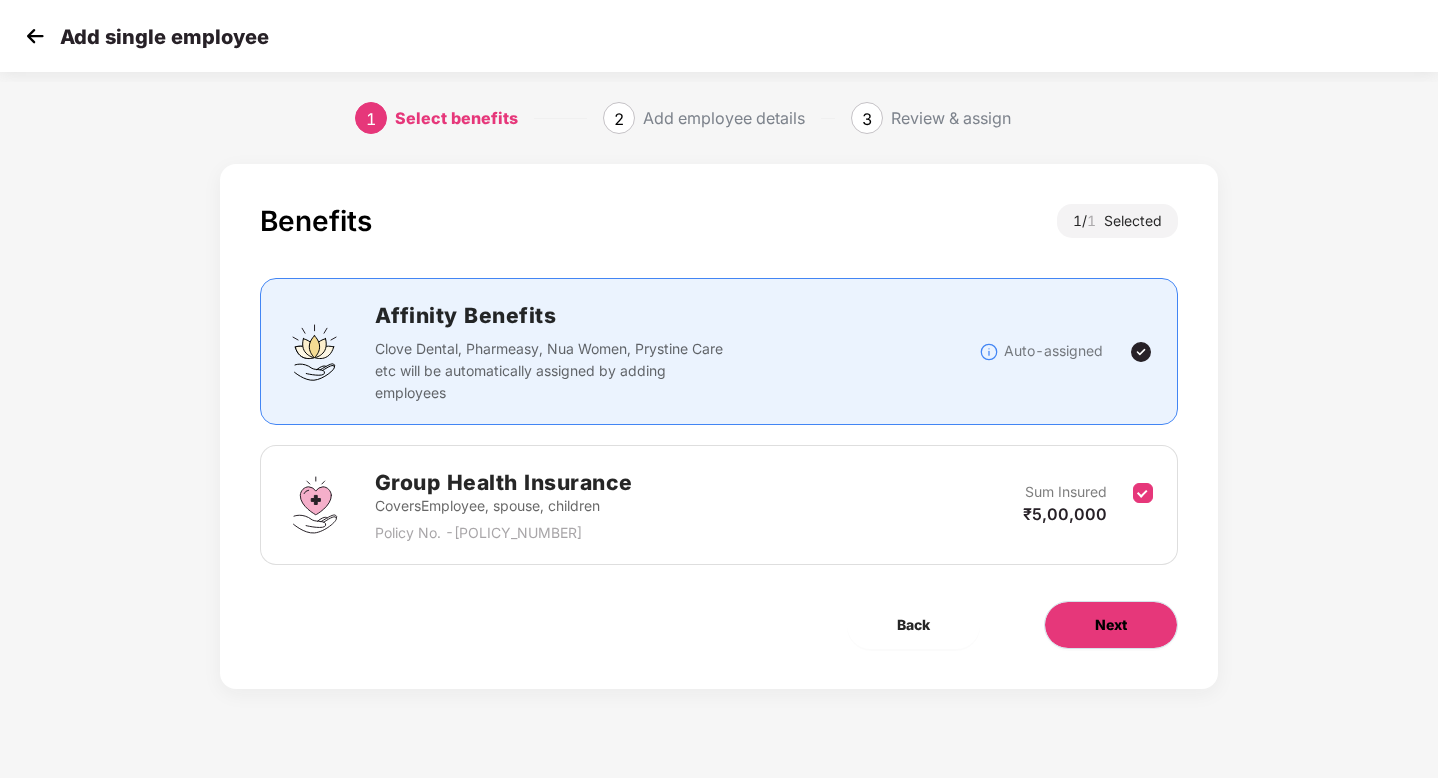 click on "Next" at bounding box center [1111, 625] 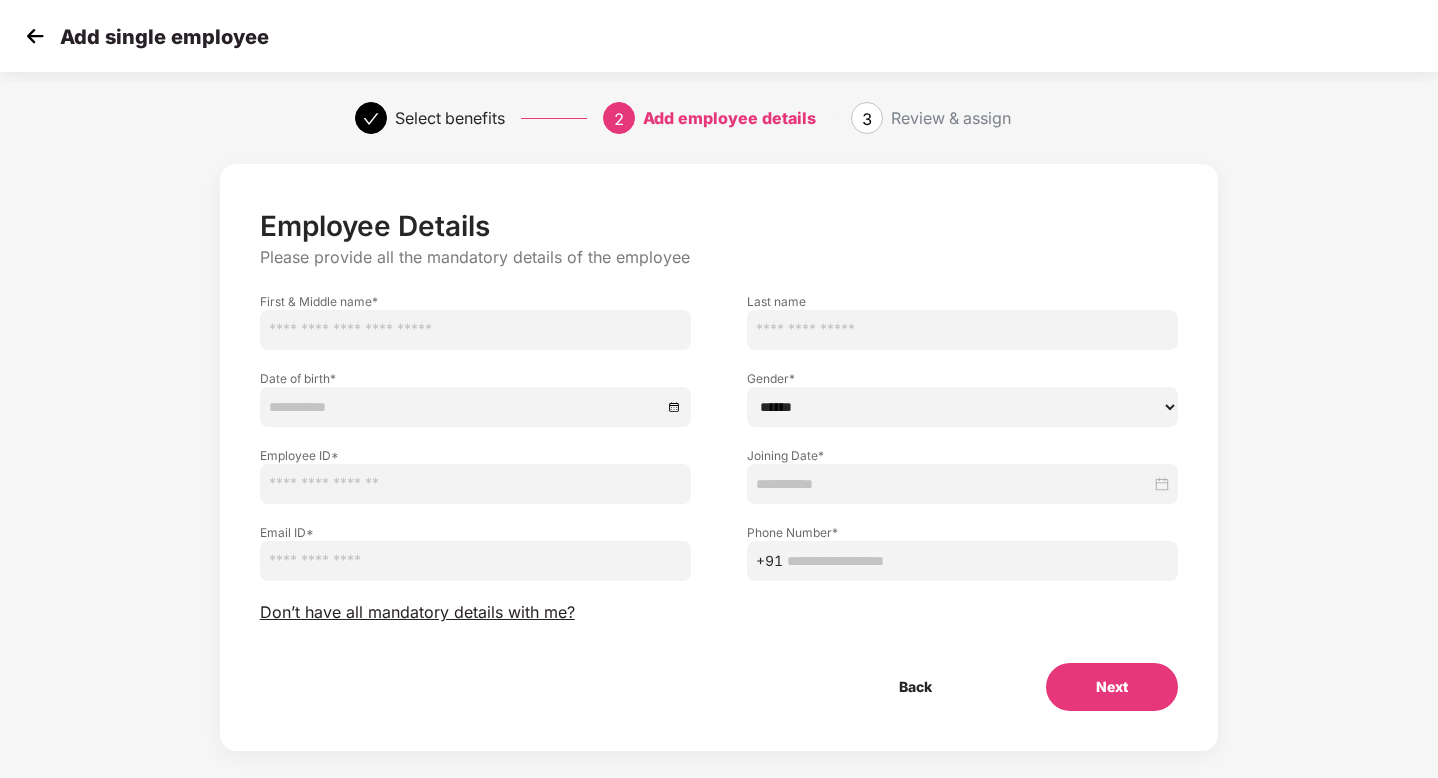 click at bounding box center [475, 330] 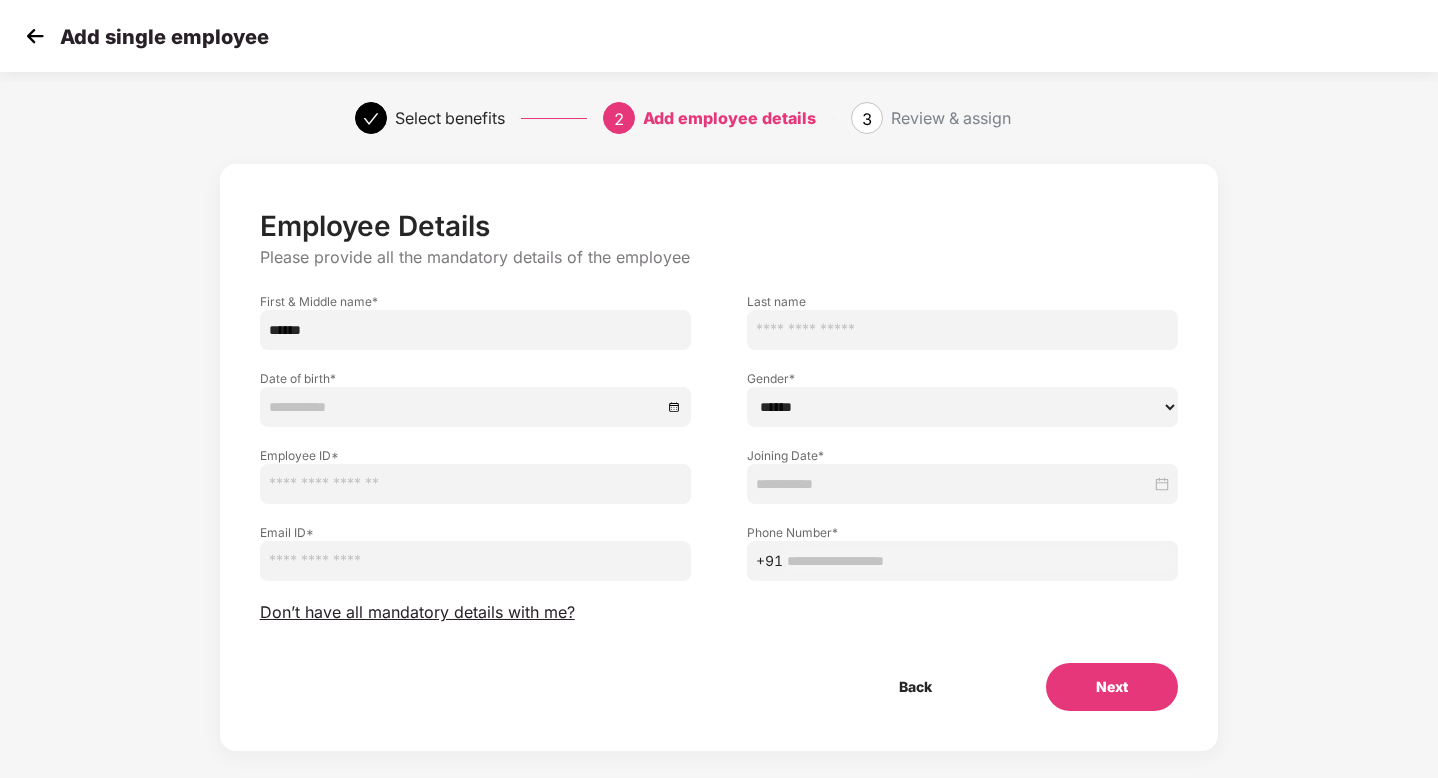 type on "******" 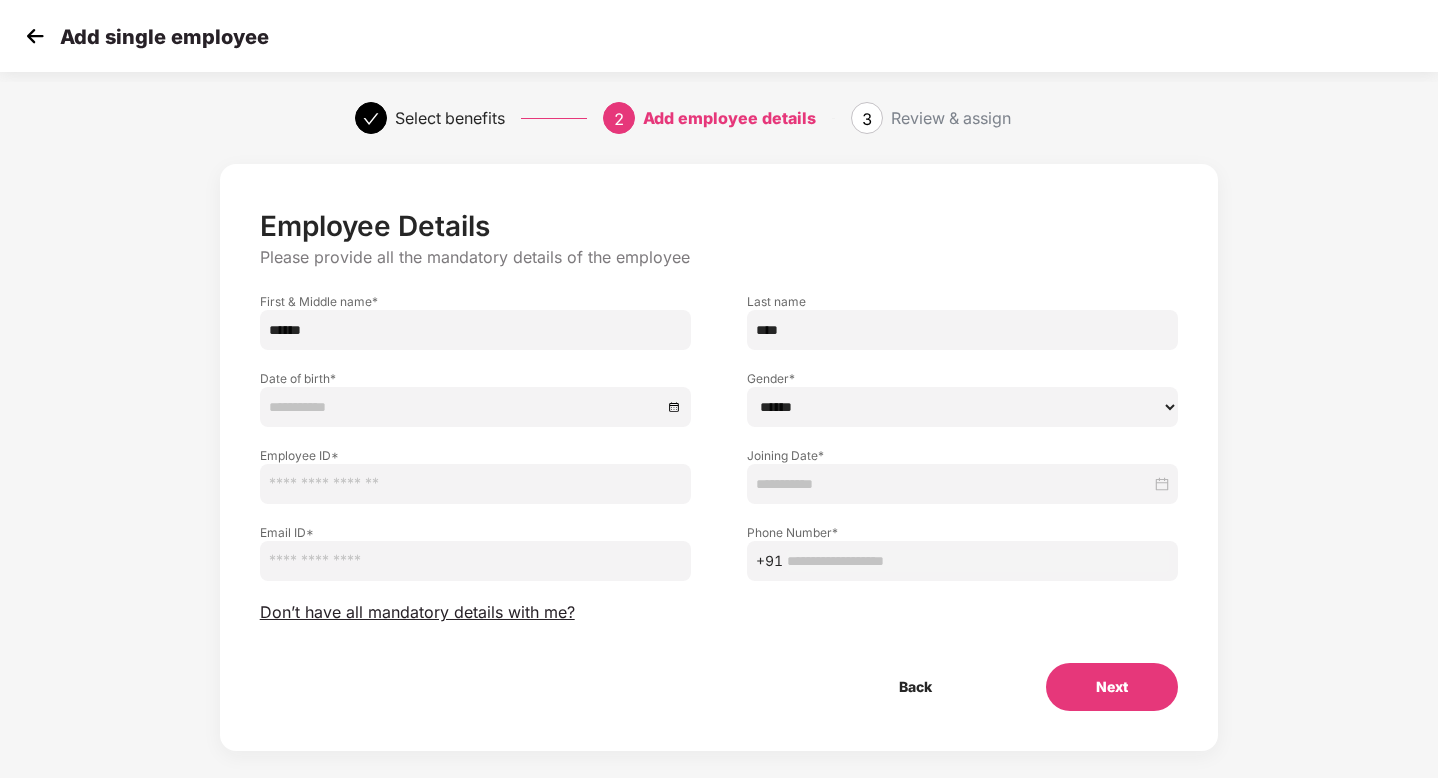 type on "****" 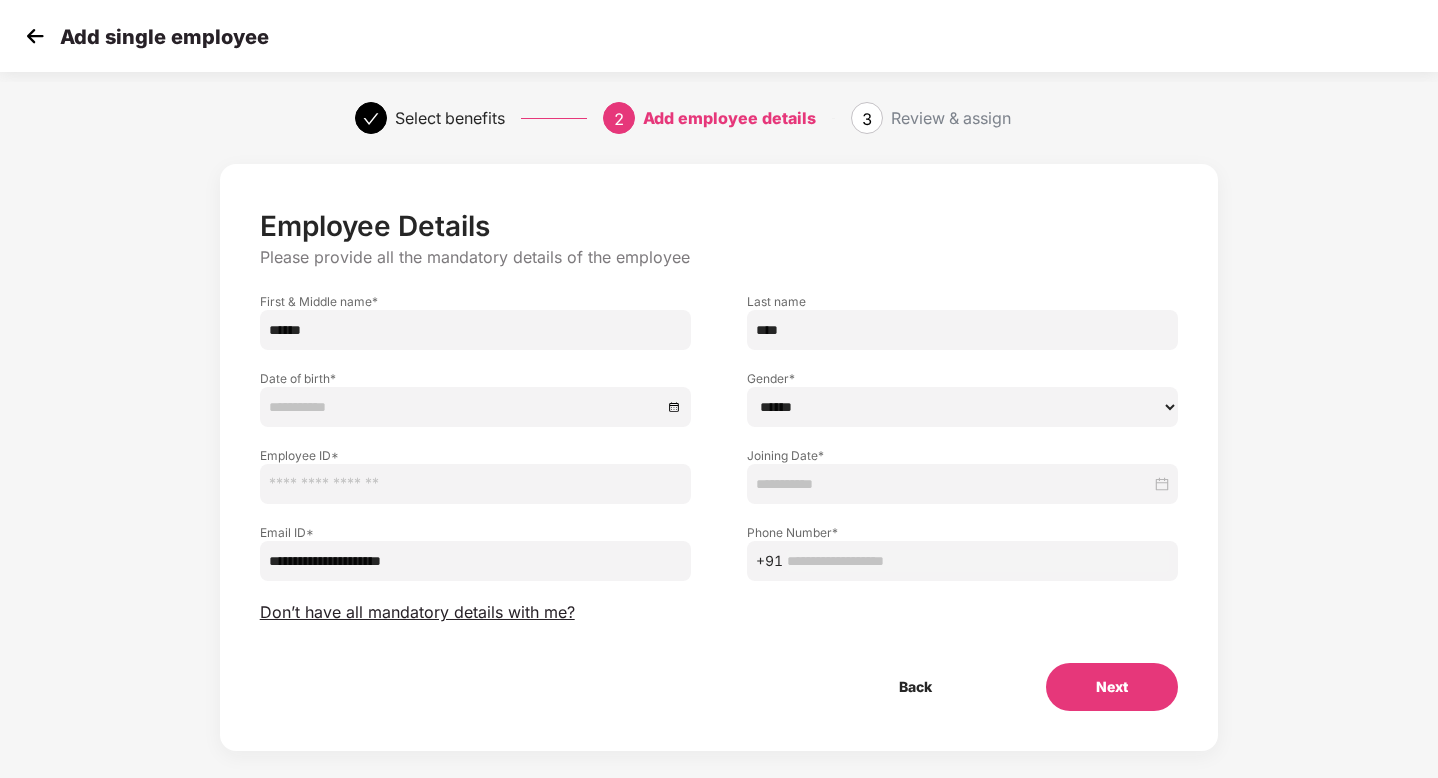type on "**********" 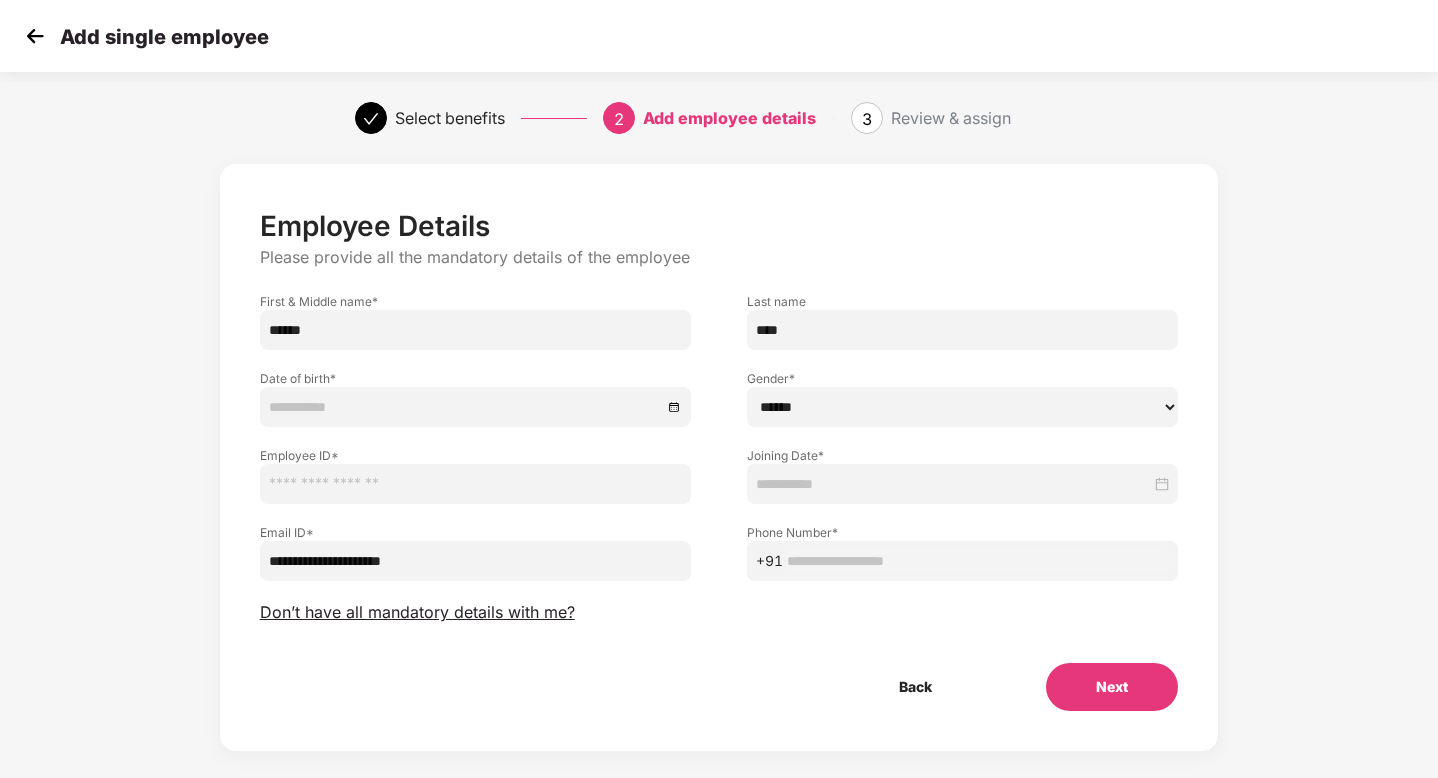 click at bounding box center (978, 561) 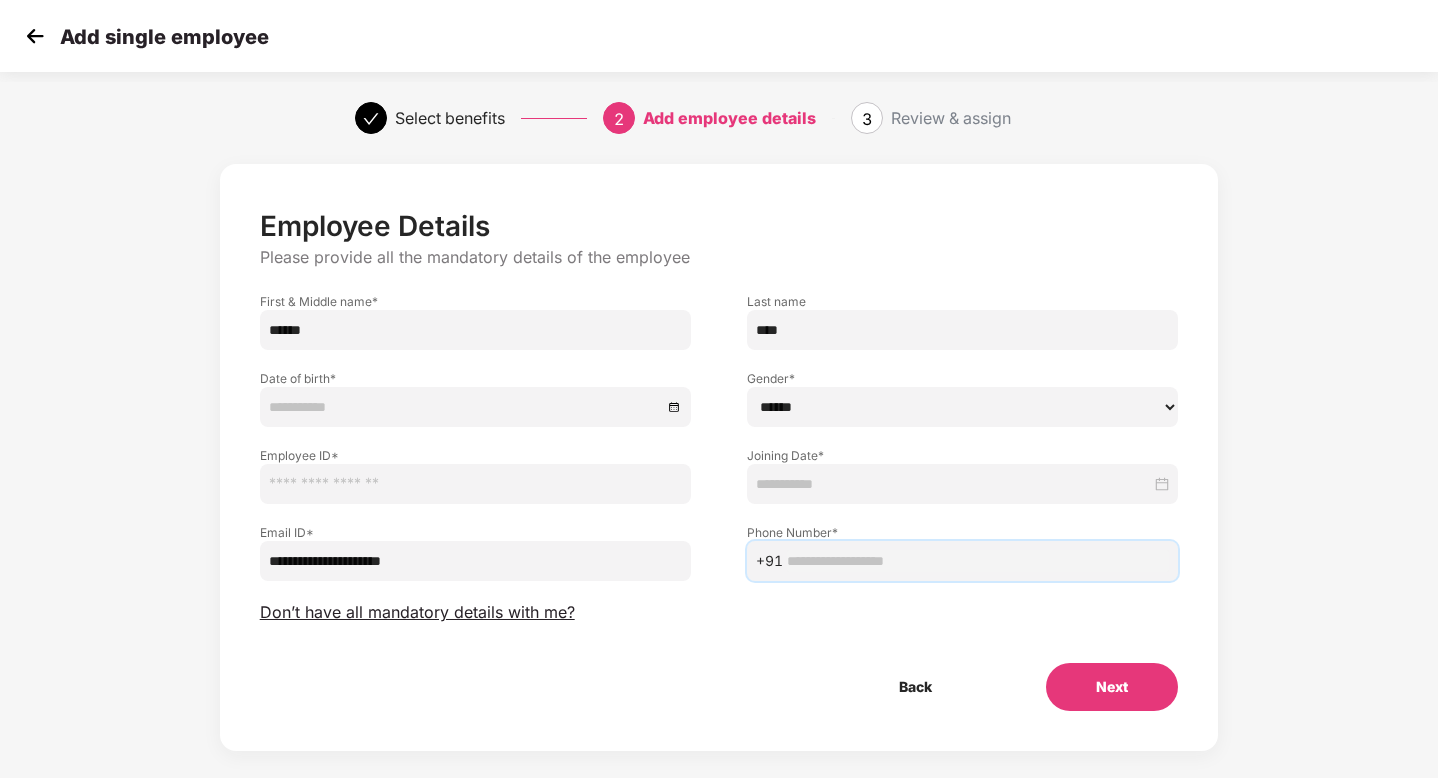 paste on "**********" 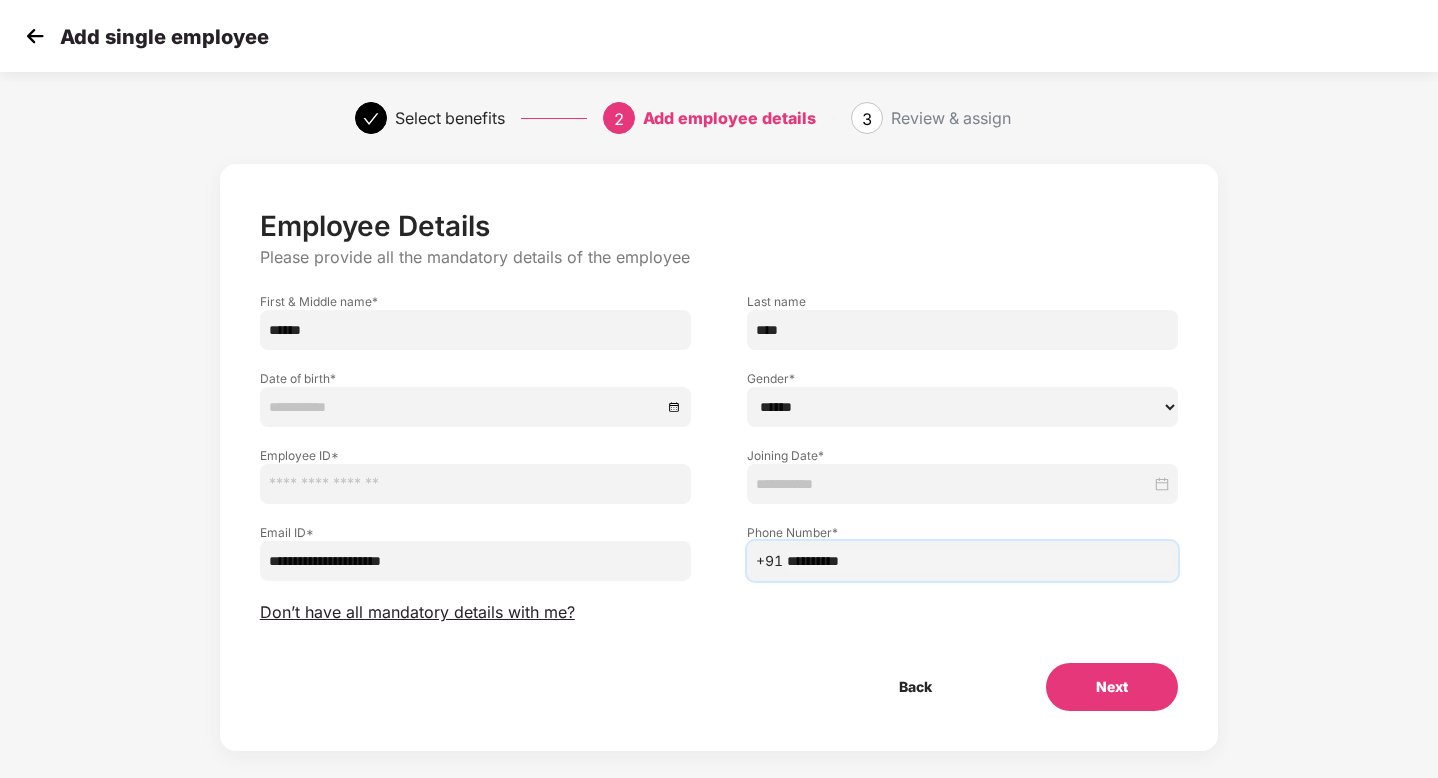 type on "**********" 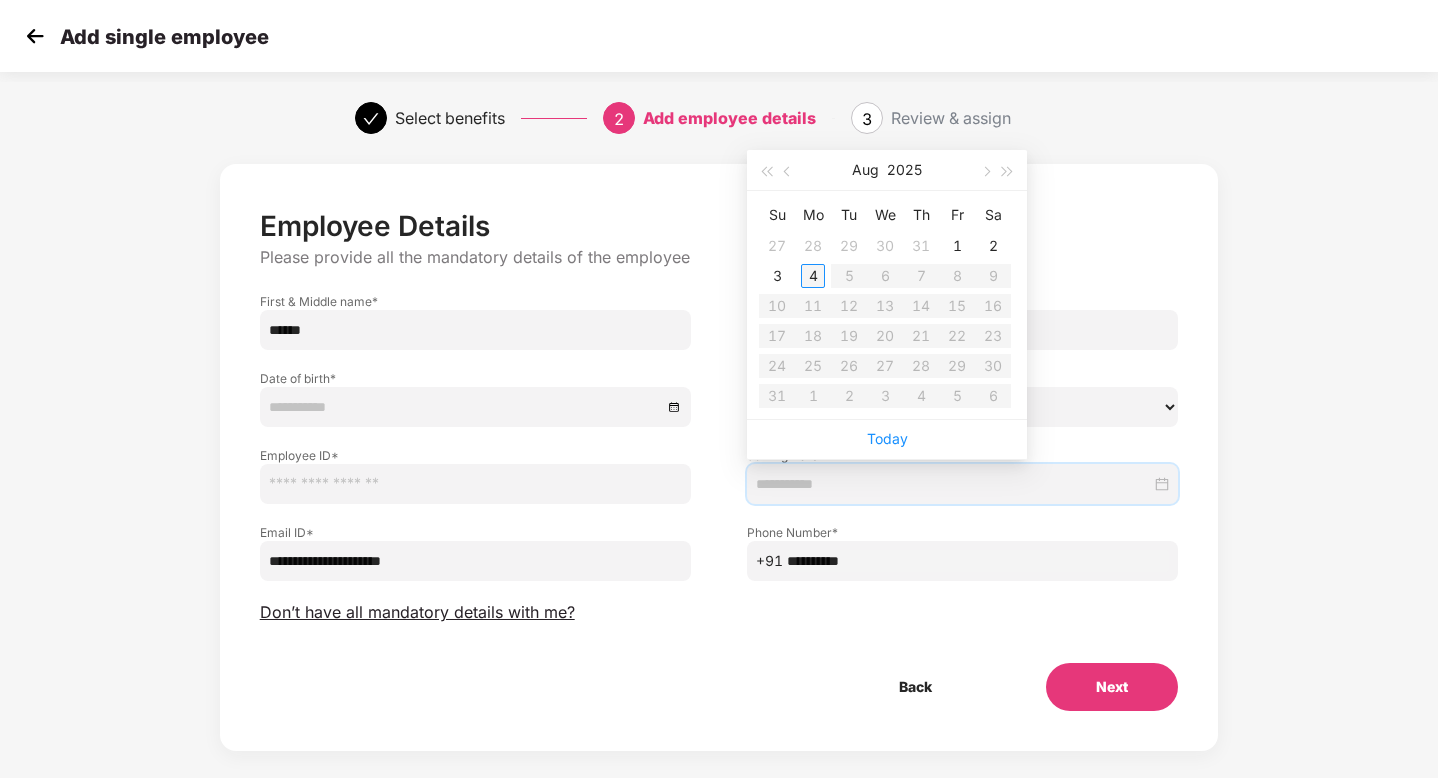 type on "**********" 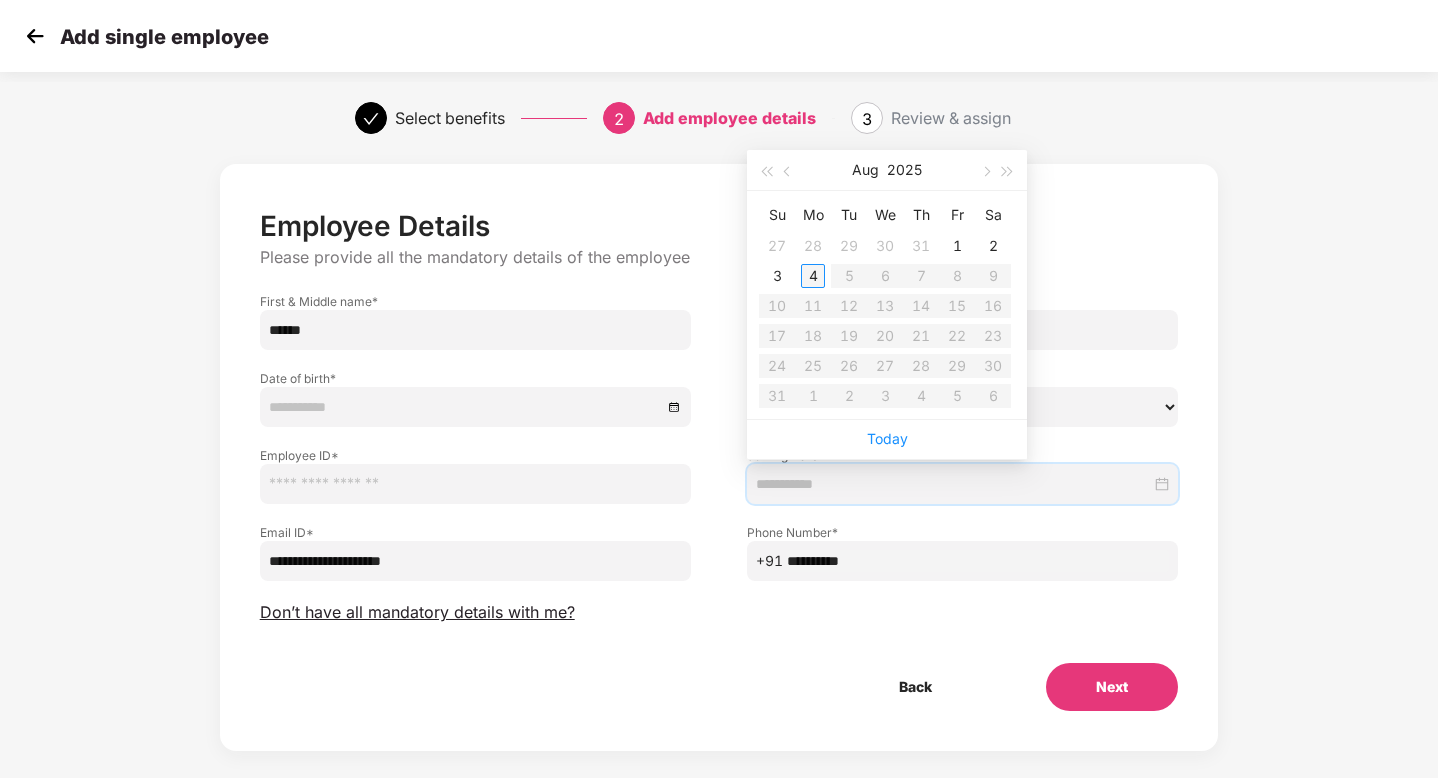 click on "4" at bounding box center [813, 276] 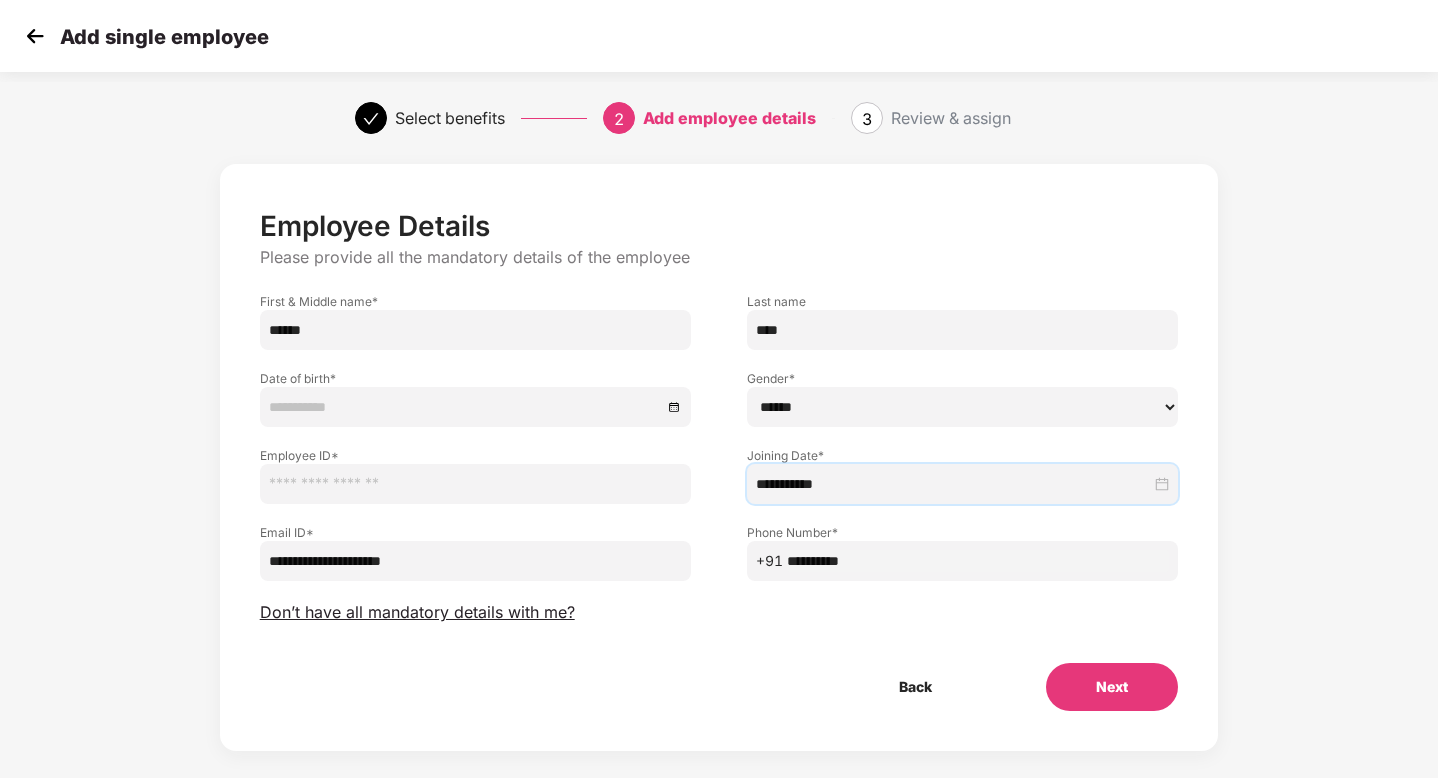 click at bounding box center (475, 484) 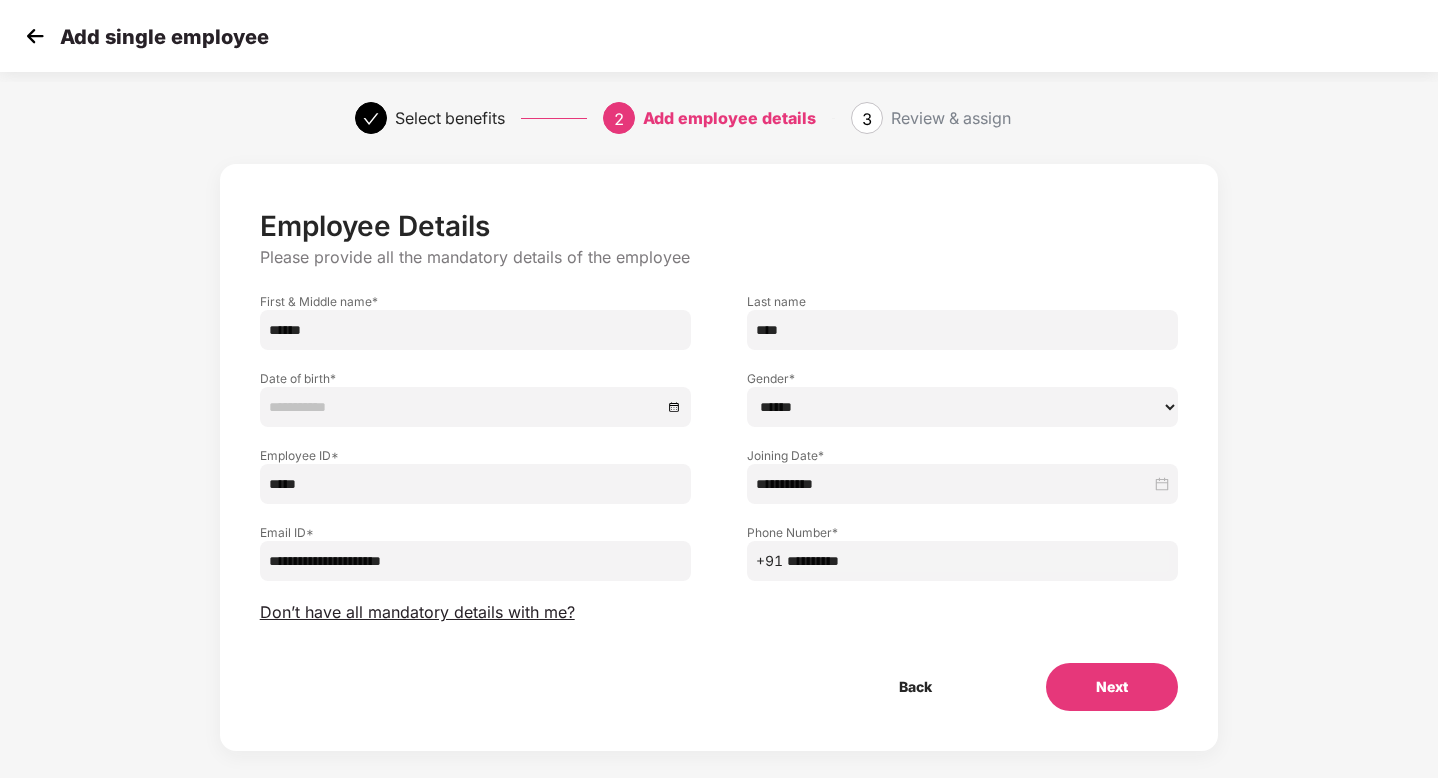 type on "*****" 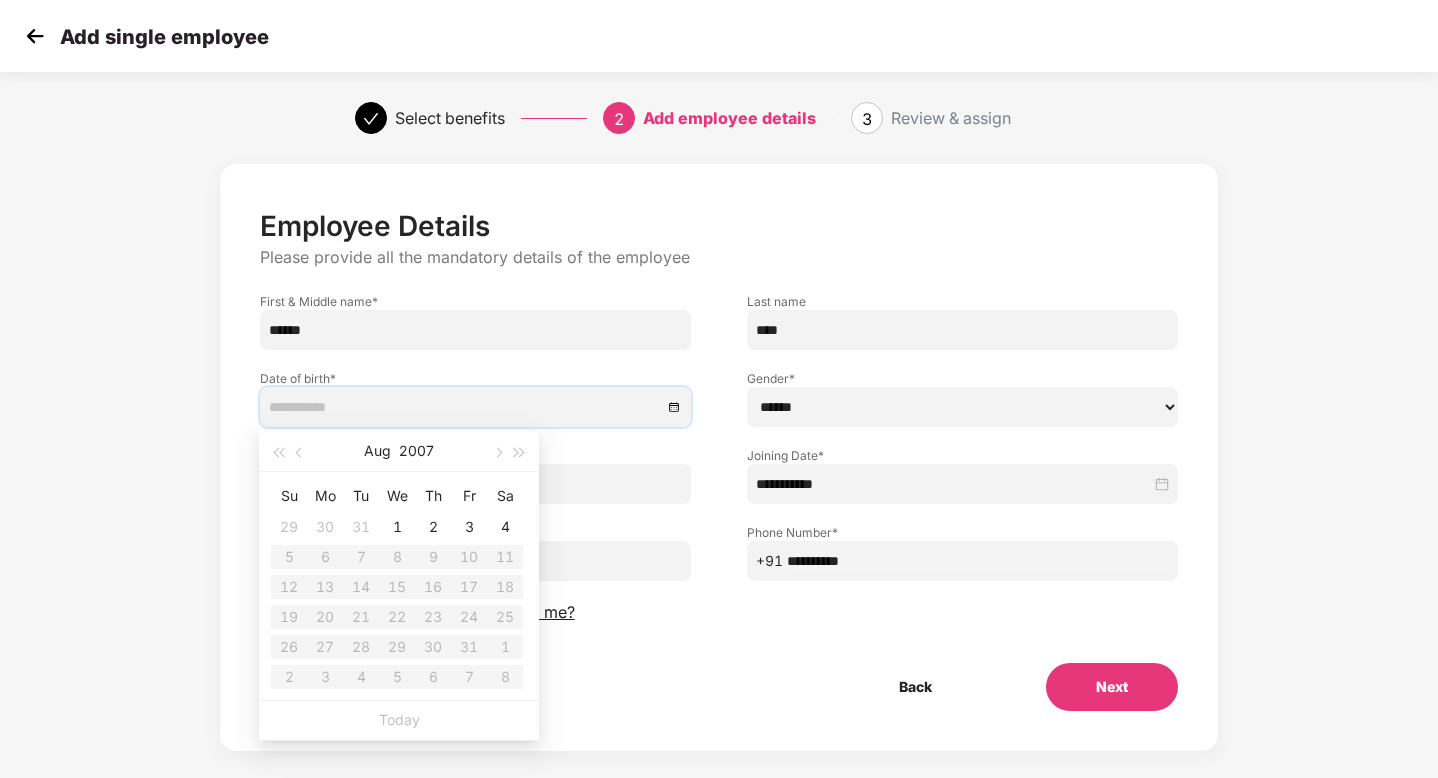 click on "****** **** ******" at bounding box center (962, 407) 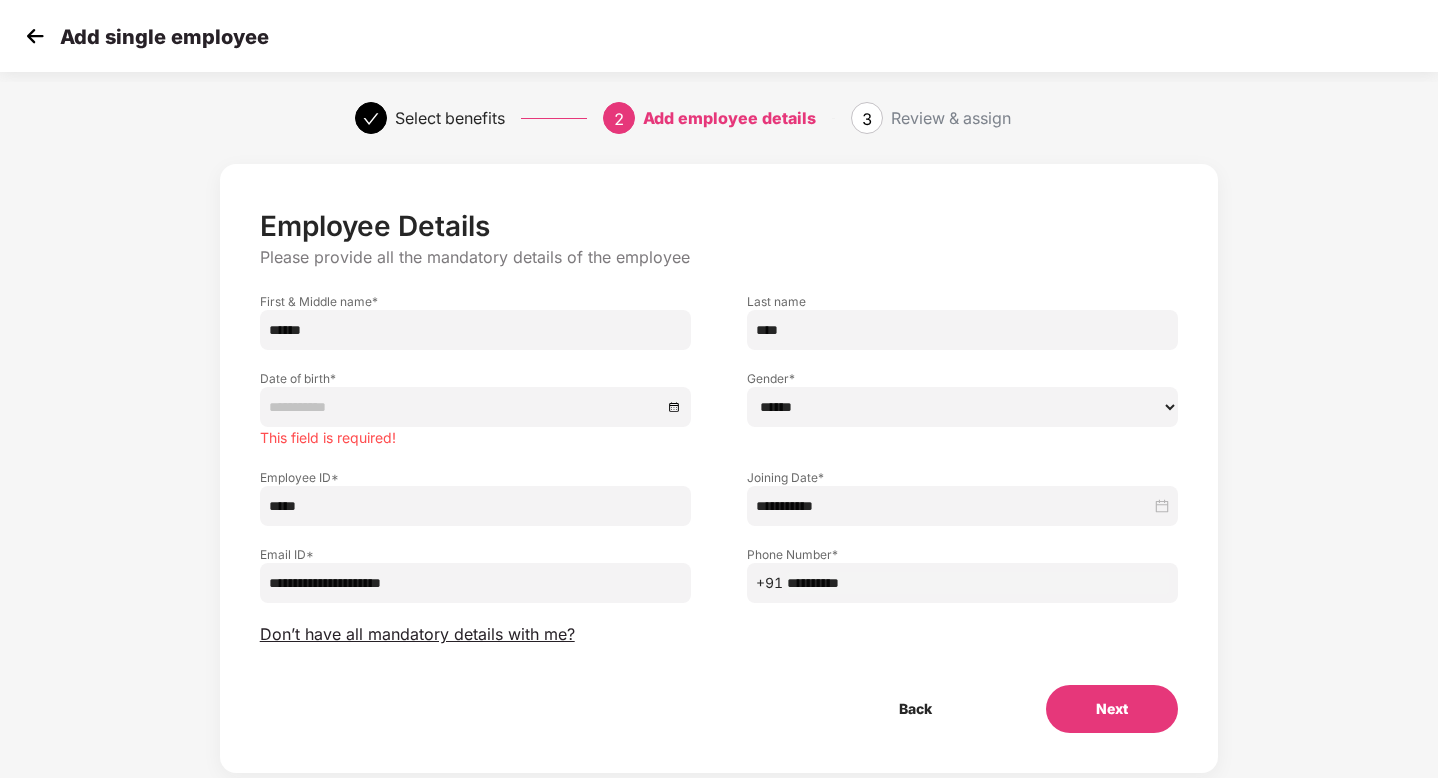 select on "******" 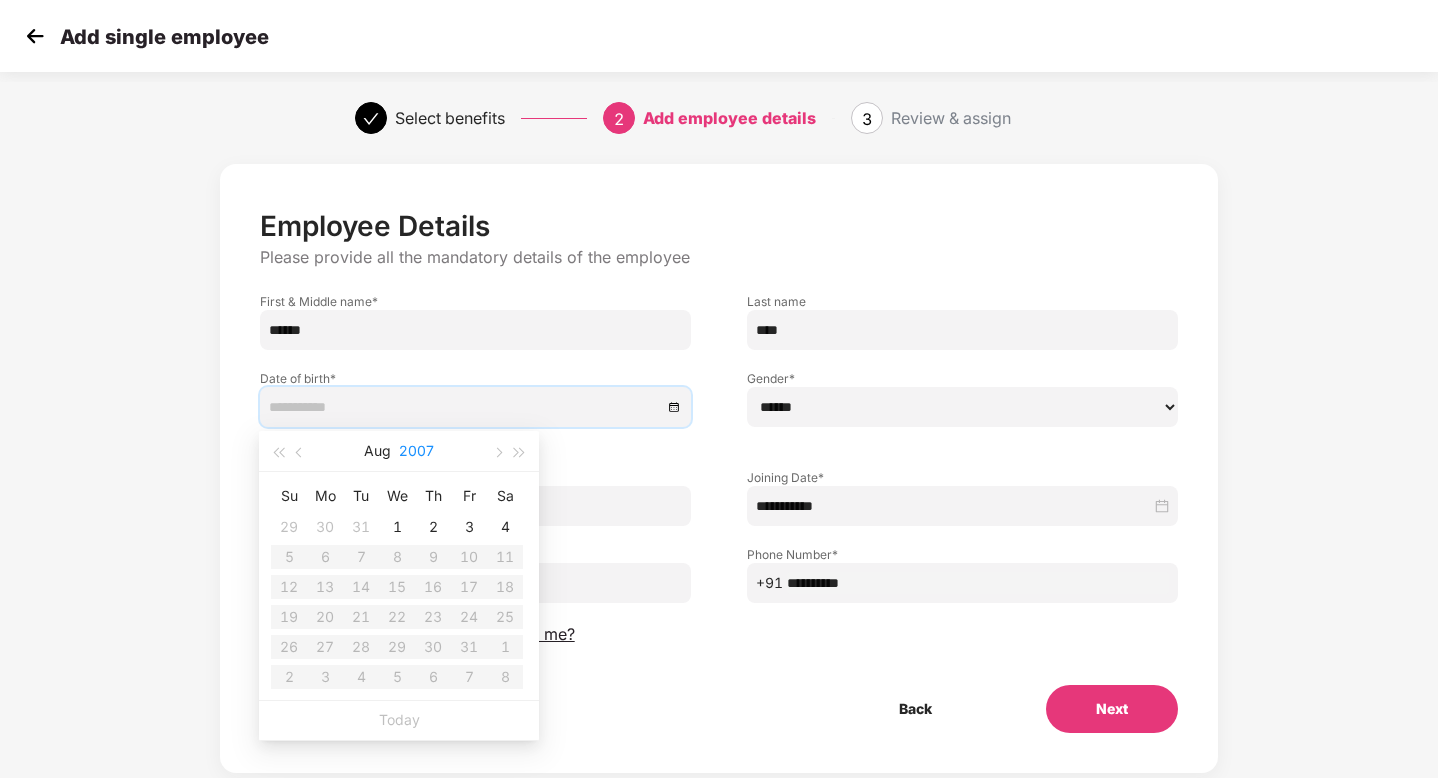 click on "2007" at bounding box center (416, 451) 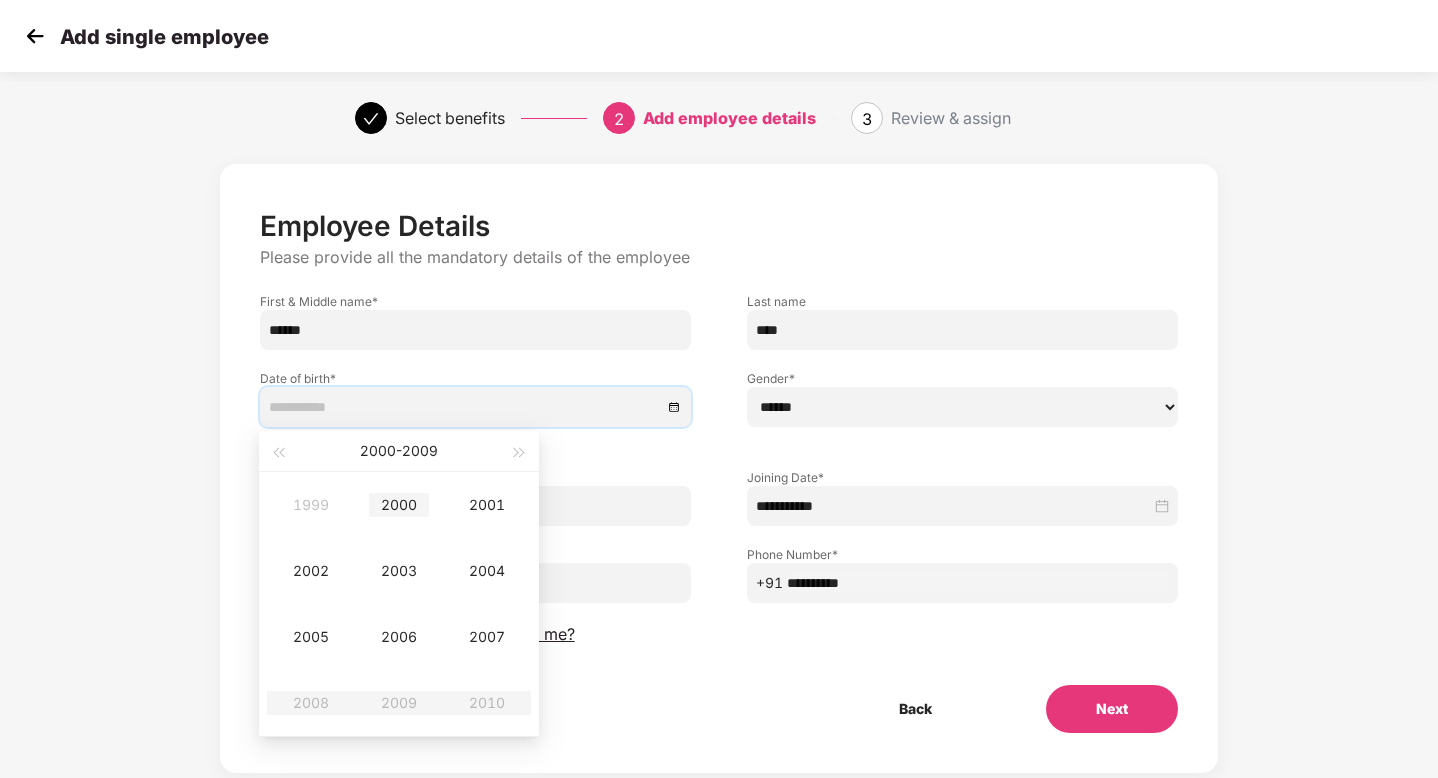 type on "**********" 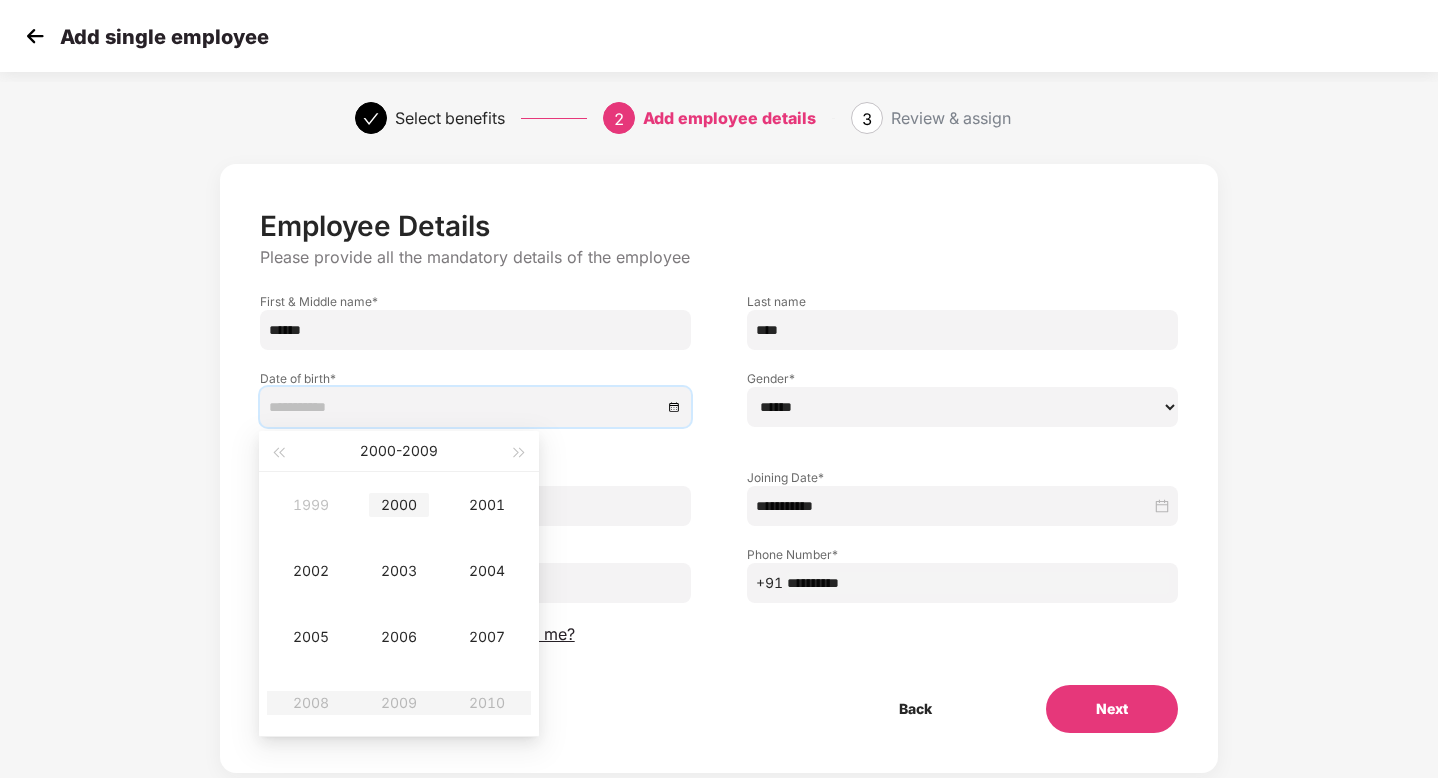 click on "2000" at bounding box center [399, 505] 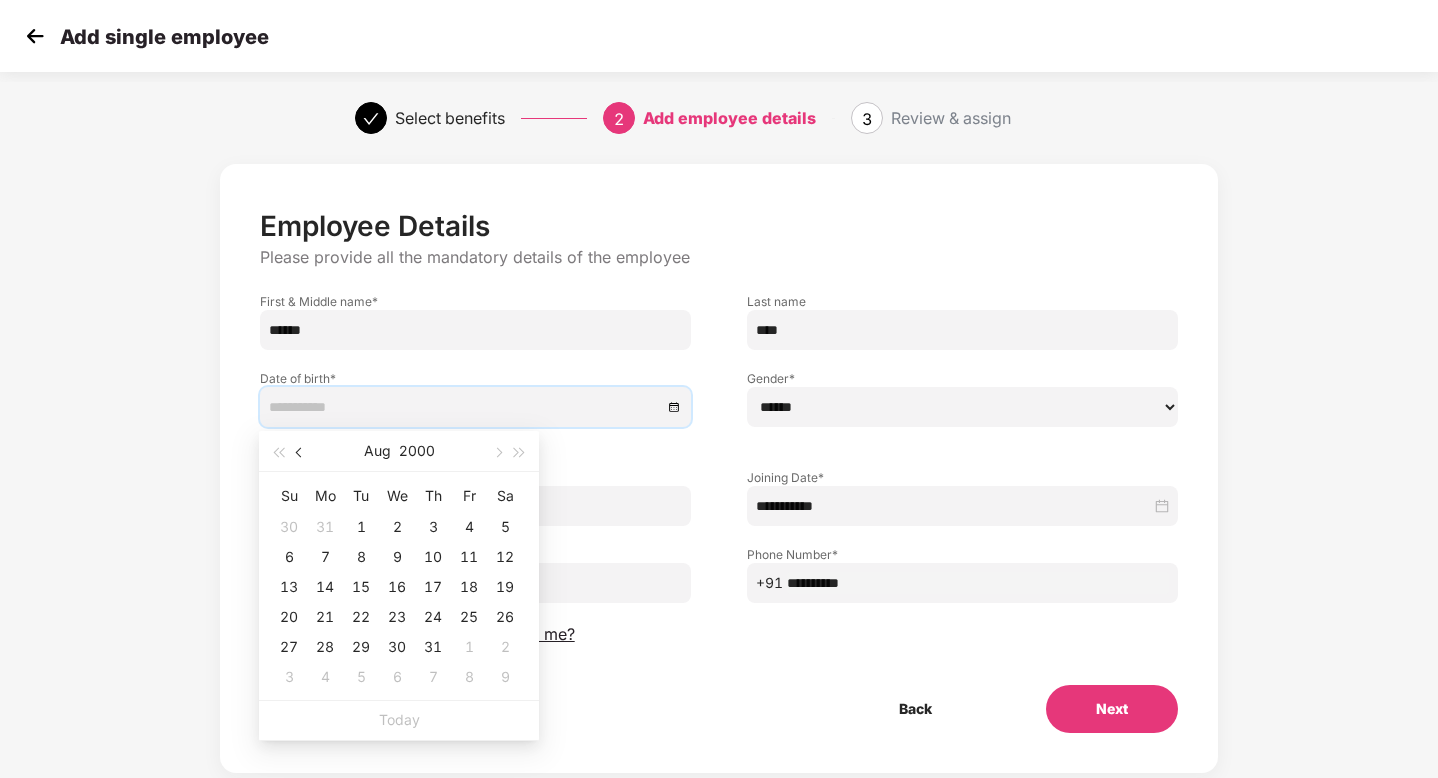 click at bounding box center [300, 451] 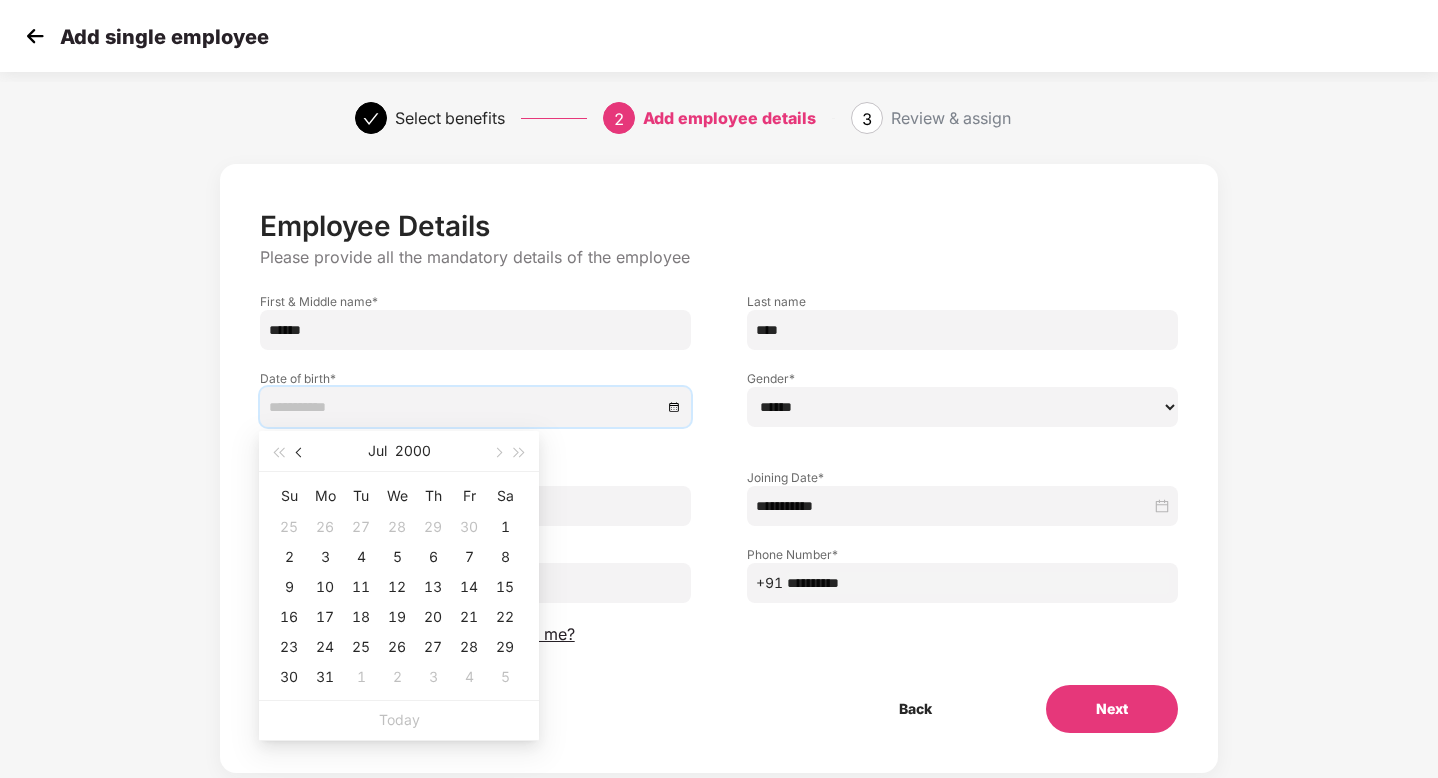 click at bounding box center (300, 451) 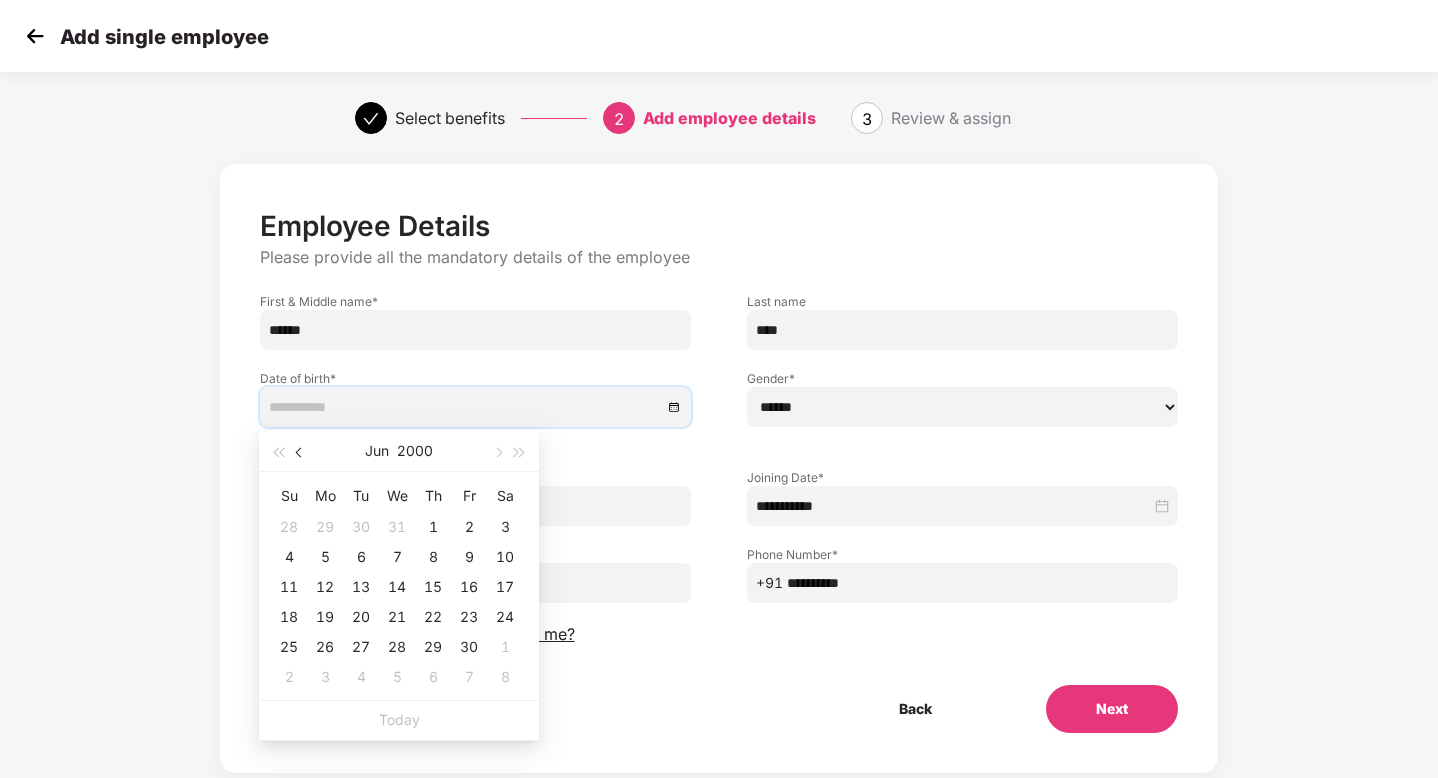 click at bounding box center [300, 451] 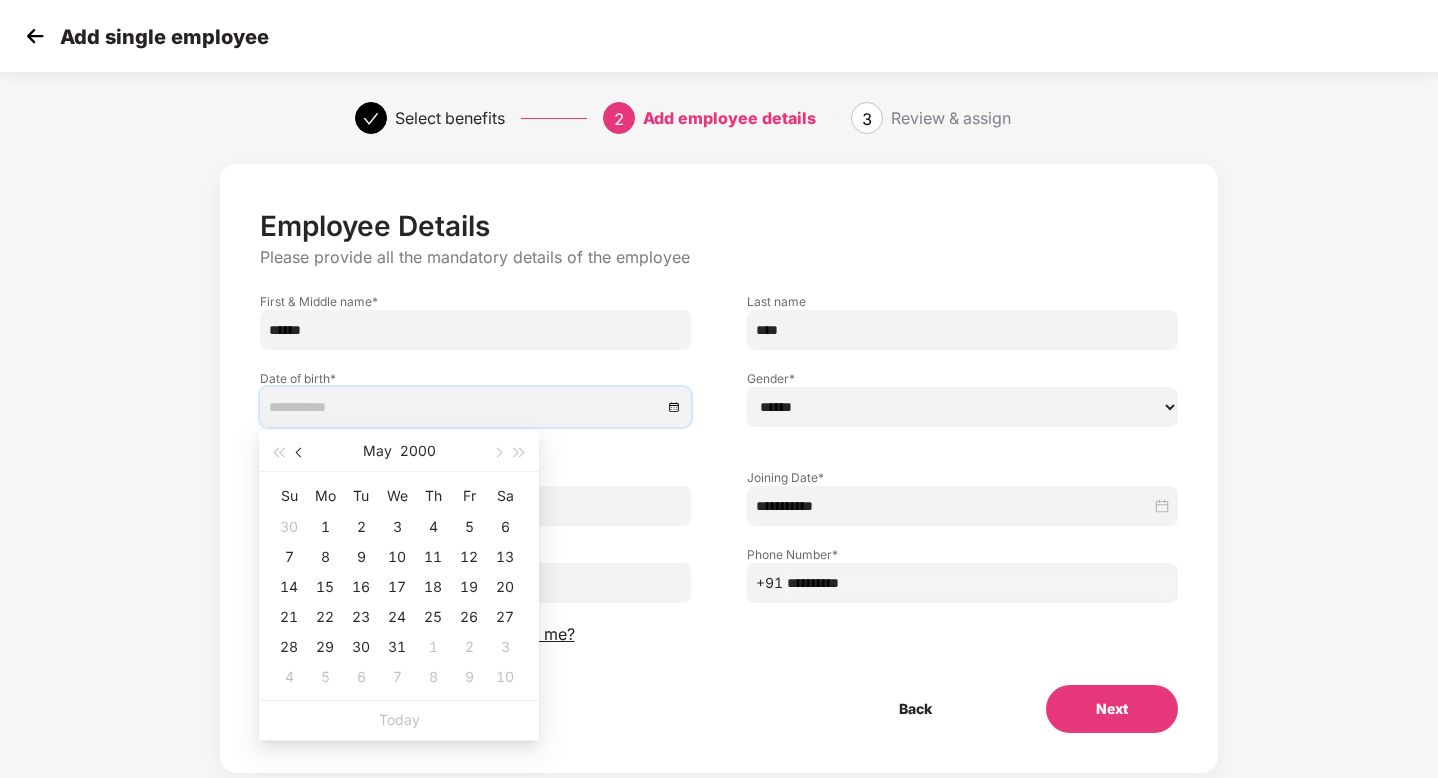 click at bounding box center [300, 451] 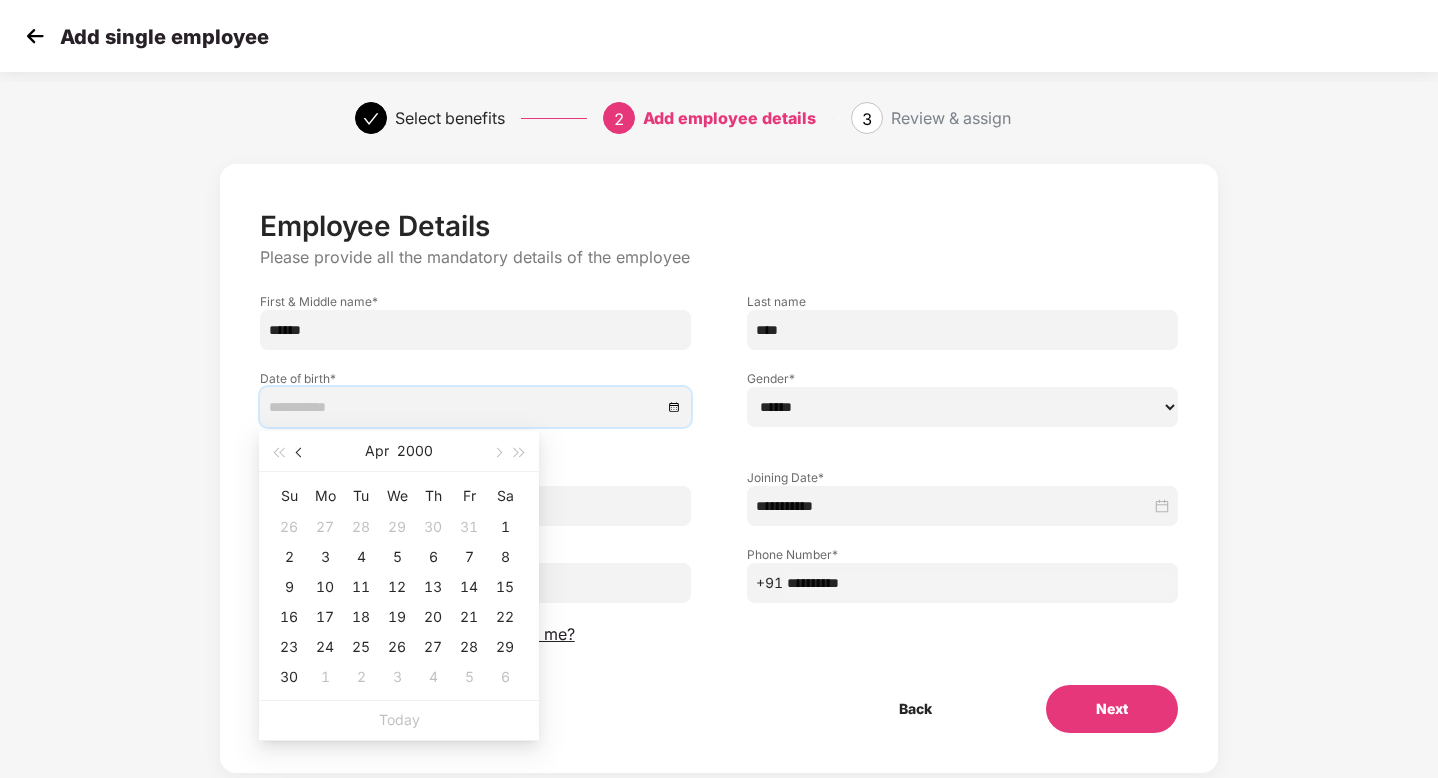 click at bounding box center [300, 451] 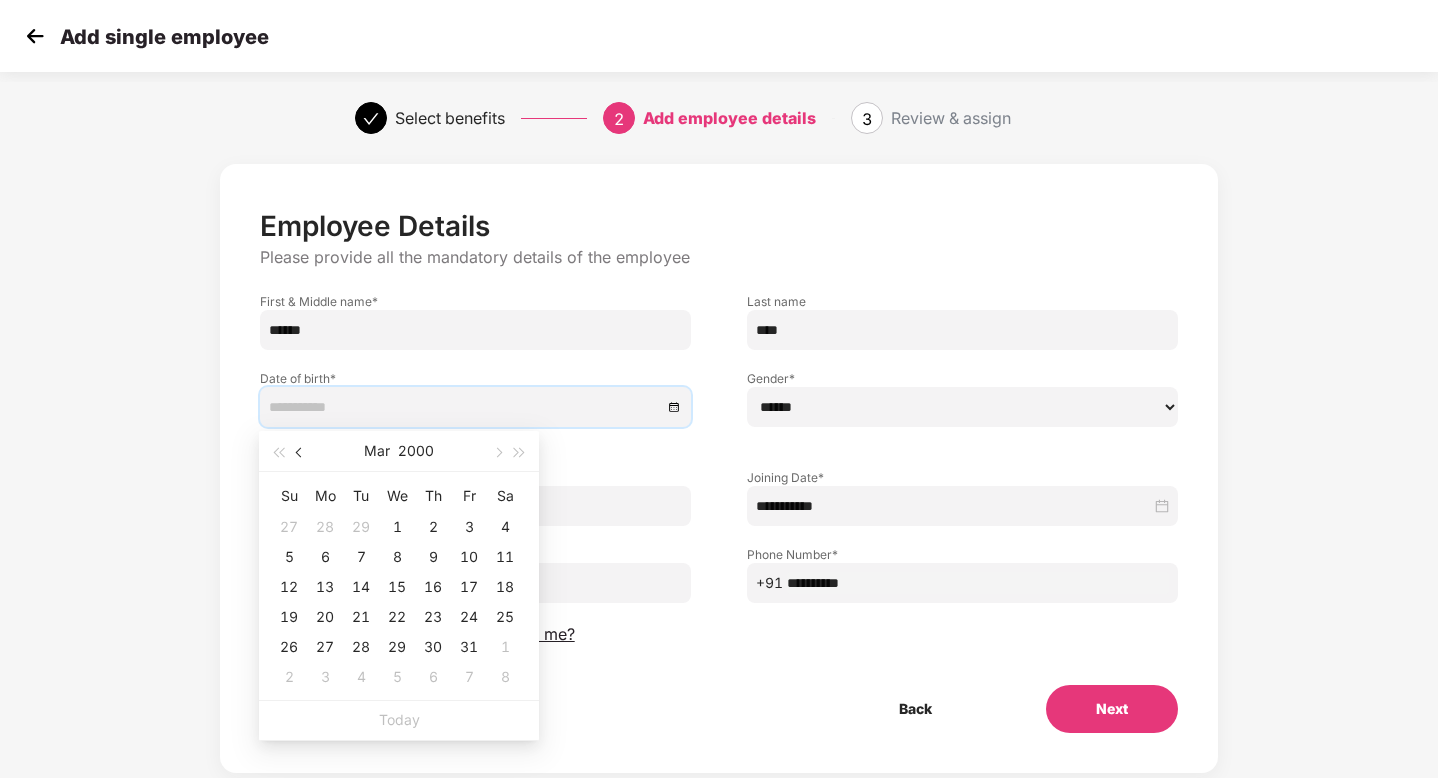click at bounding box center (300, 451) 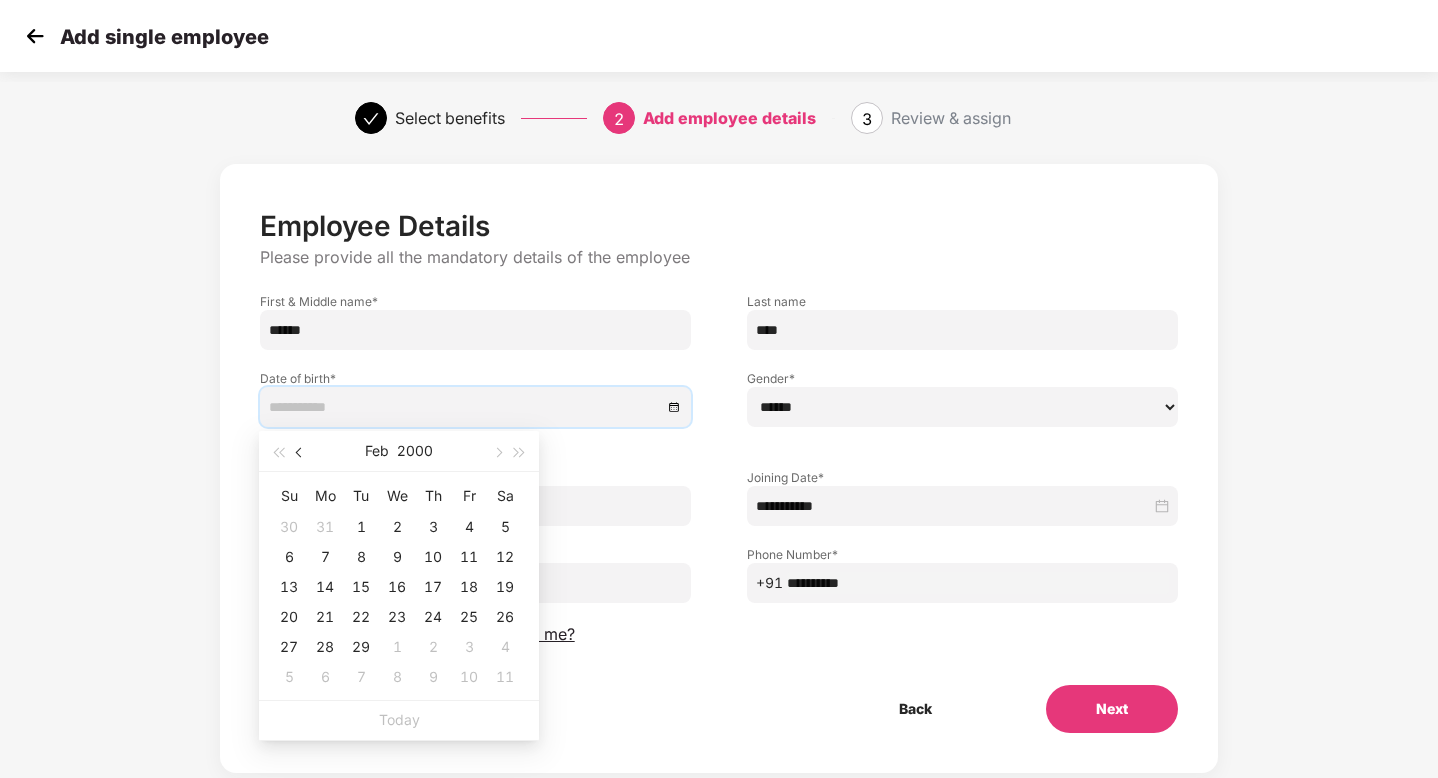 click at bounding box center (300, 451) 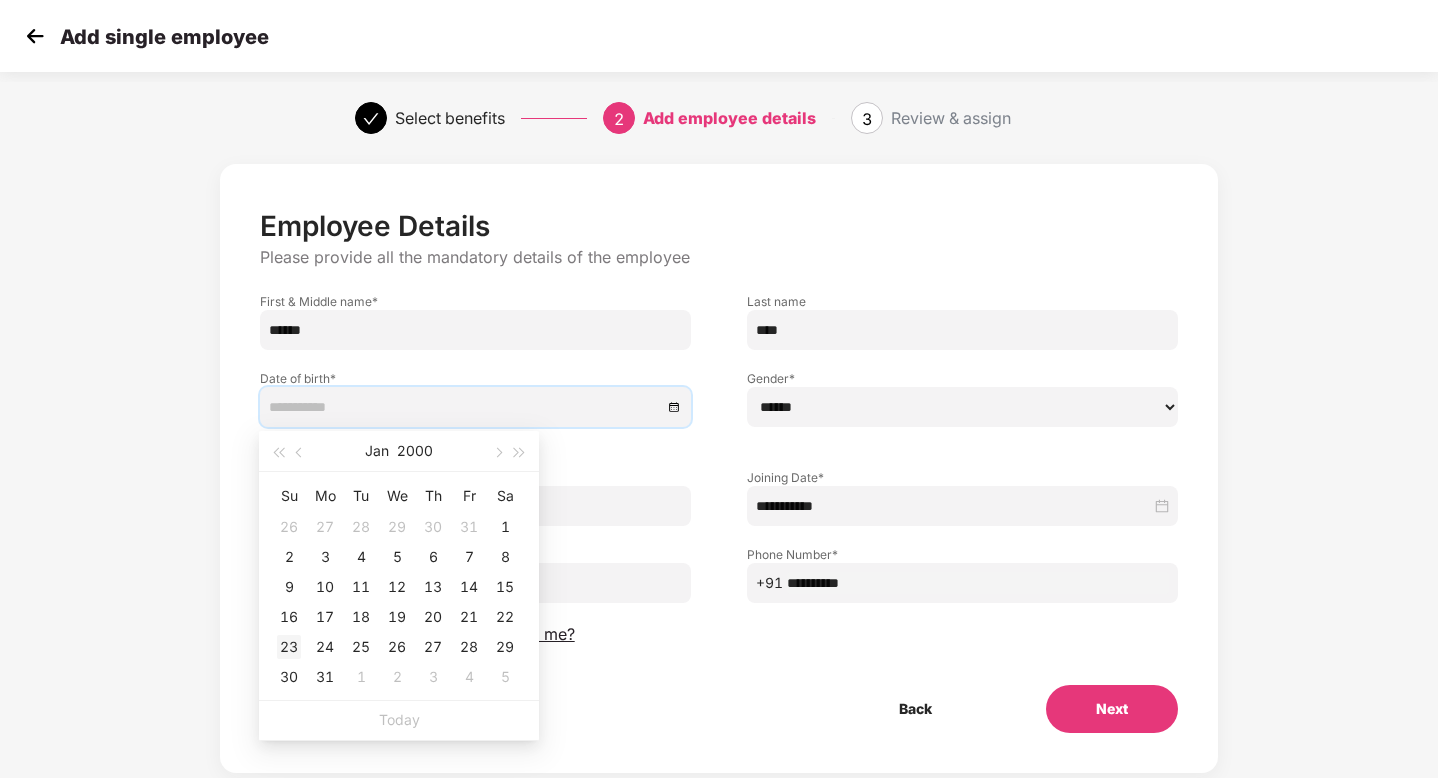 type on "**********" 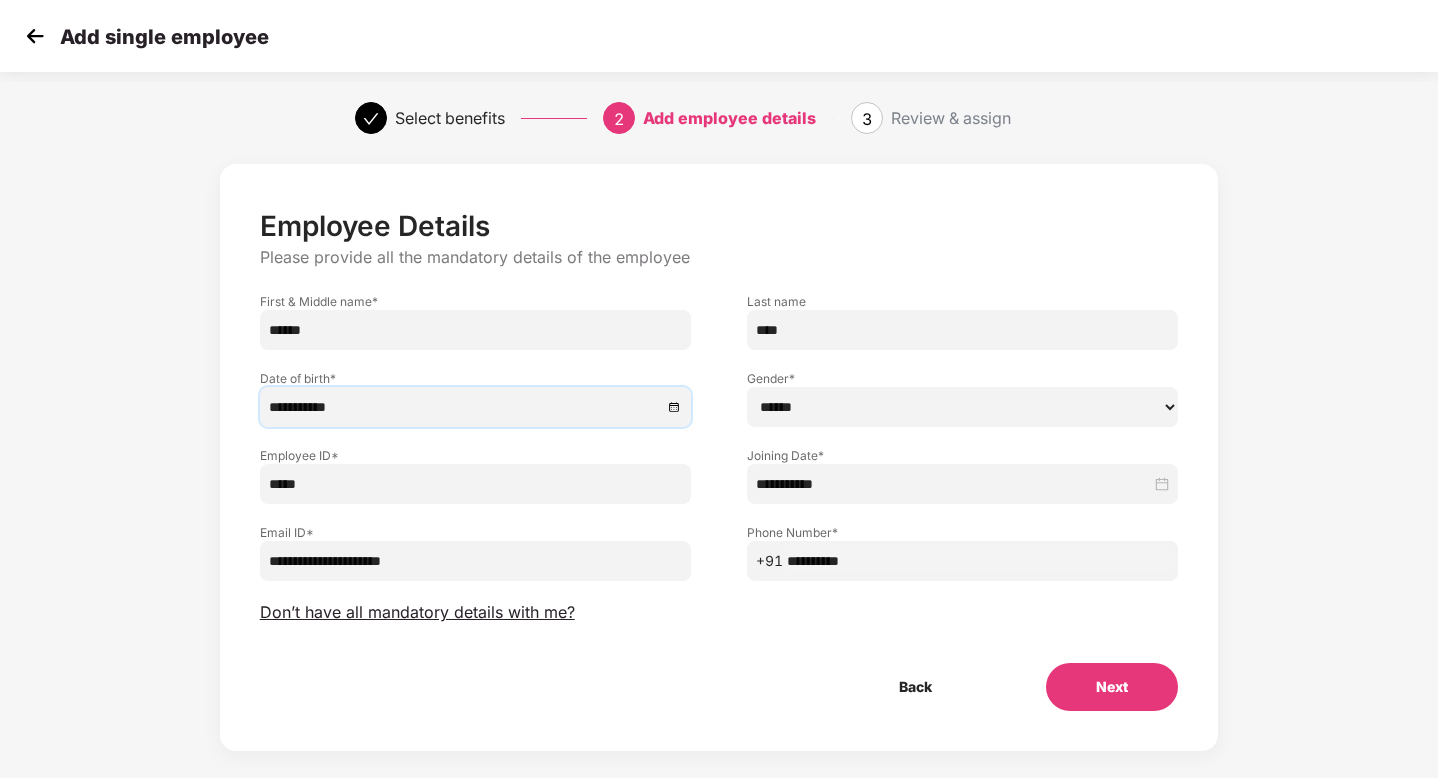click on "Next" at bounding box center [1112, 687] 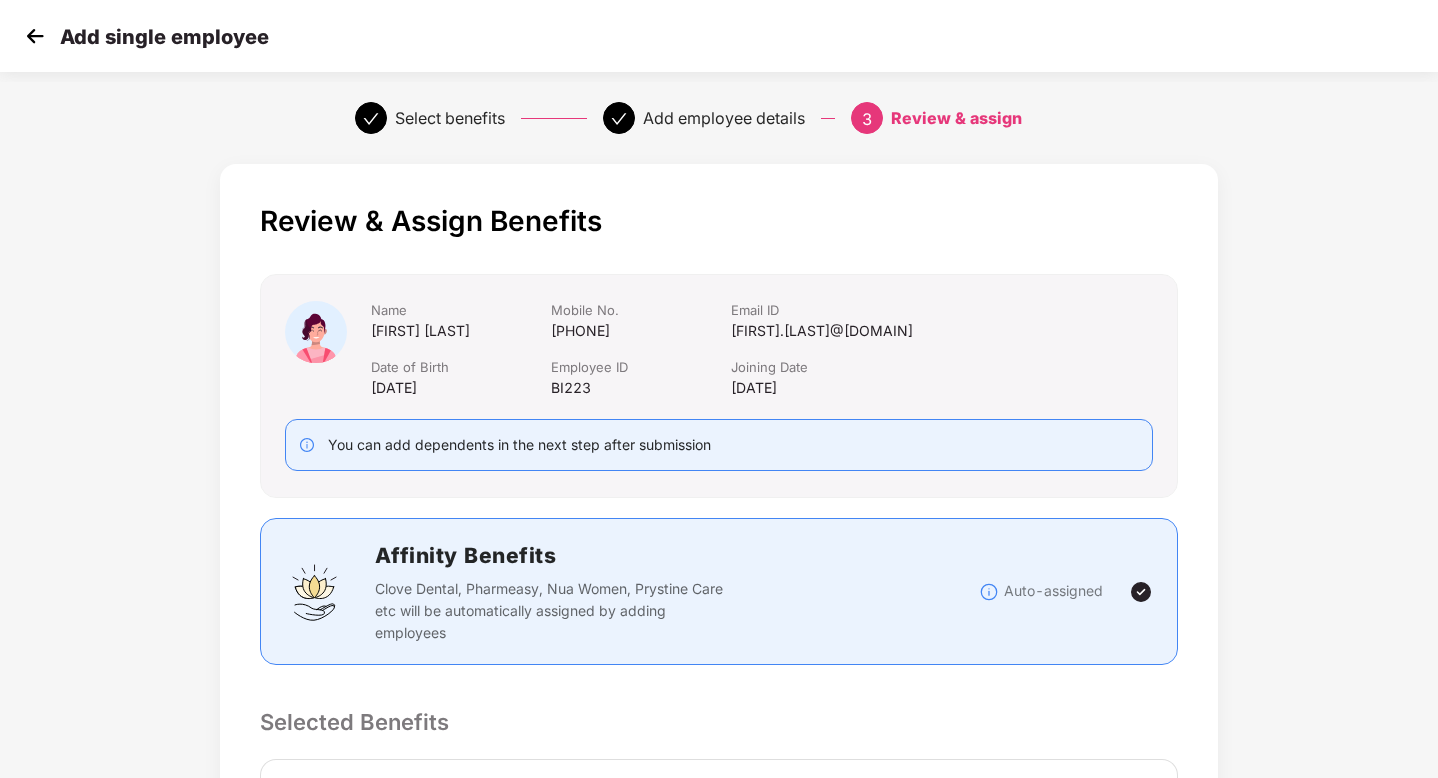 click on "Review & Assign Benefits Name    [FIRST] [LAST] Mobile No.    [PHONE] Email ID    [EMAIL] Date of Birth    [DATE] Employee ID  [EMPLOYEE_ID]   Joining Date    [DATE]   You can add dependents in the next step after submission Affinity Benefits Clove Dental, Pharmeasy, Nua Women, Prystine Care etc will be automatically assigned by adding employees Auto-assigned Selected Benefits Group Health Insurance Covers  Employee, spouse, children Policy No. -  [POLICY_NUMBER] Sum Insured ₹5,00,000 Email preference Send Onboarding Email If you plan to send this email later, you can send it using the ‘Reminder’ button on the Employees Tab Addition preference Add and Endorse Employees are not part of the policy. Both additions to the dashboard and Endorsement will get created. Back Submit" at bounding box center (719, 777) 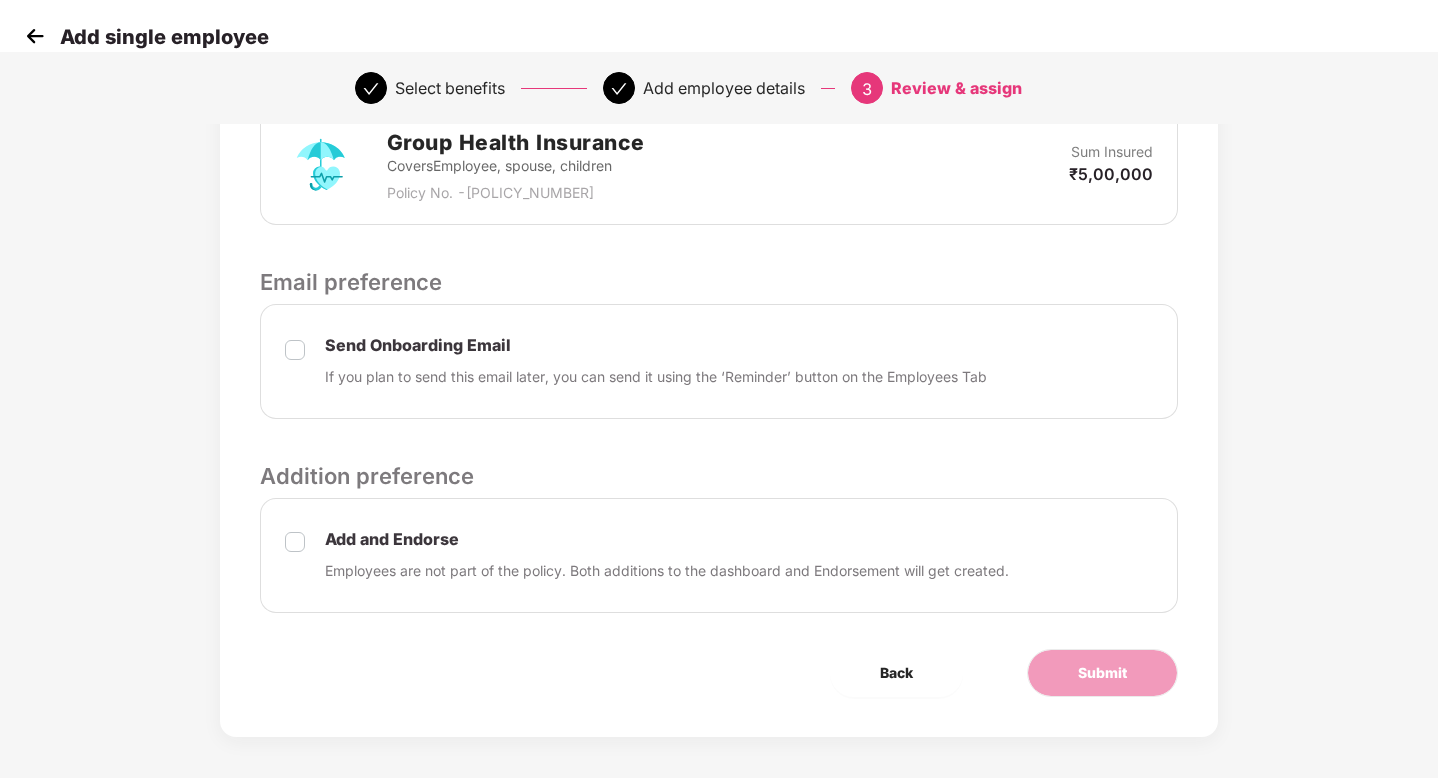 scroll, scrollTop: 662, scrollLeft: 0, axis: vertical 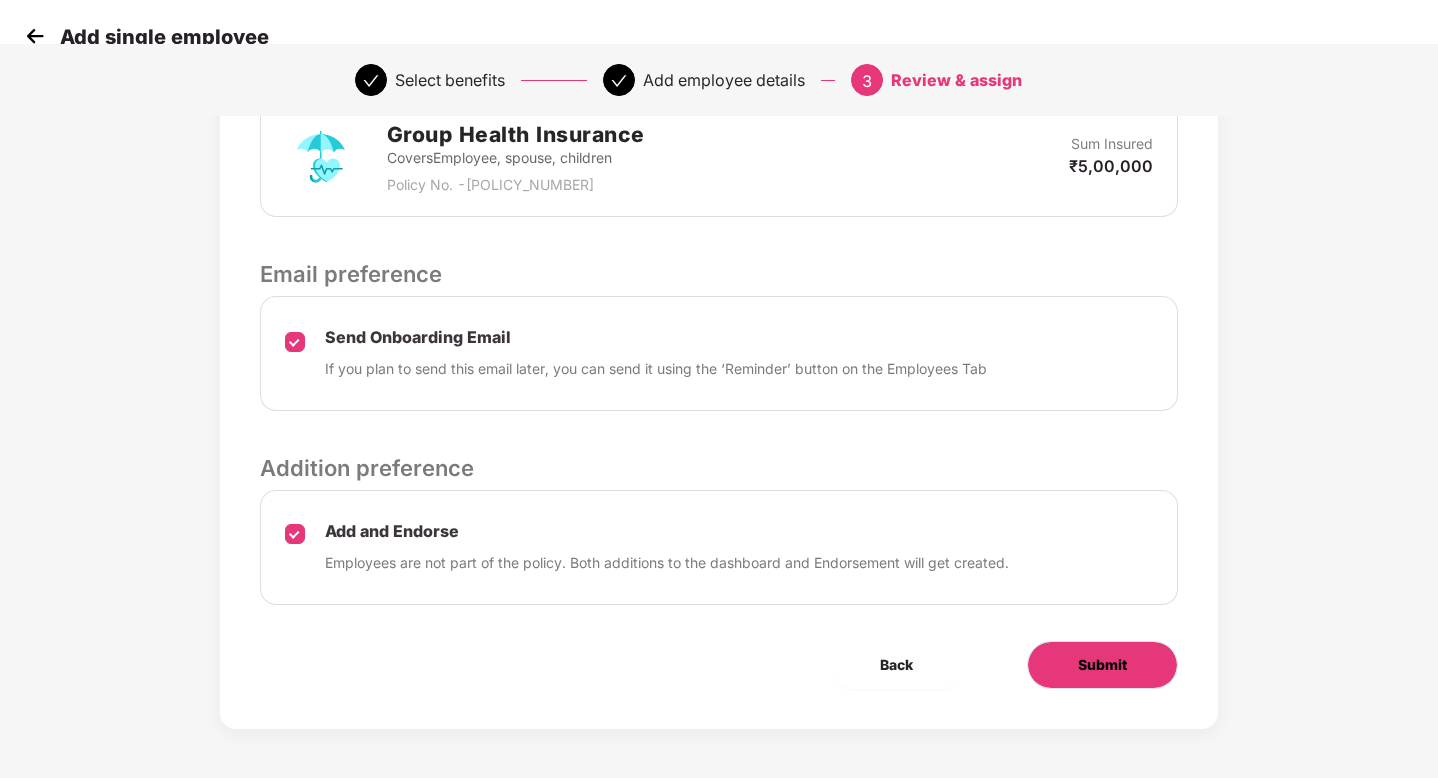 click on "Submit" at bounding box center [1102, 665] 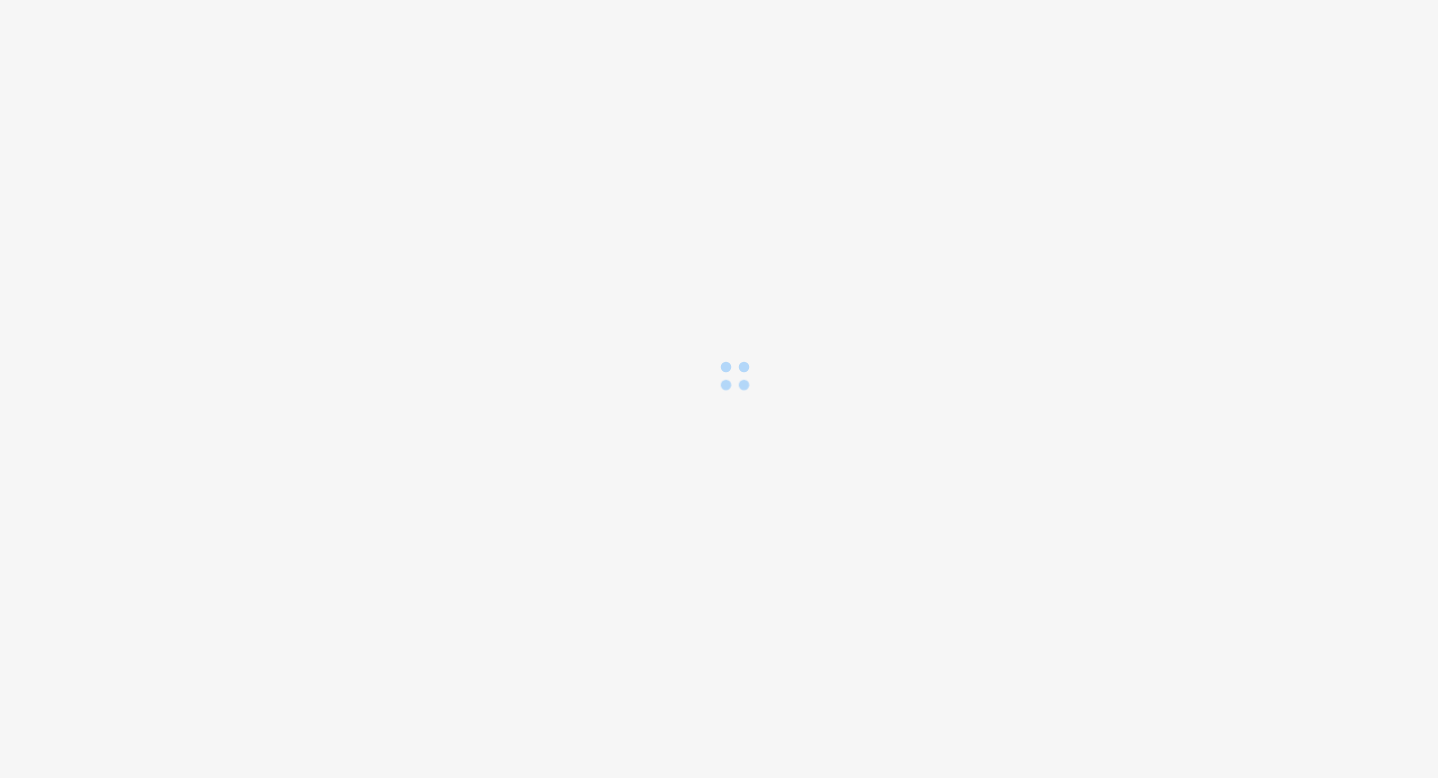 scroll, scrollTop: 0, scrollLeft: 0, axis: both 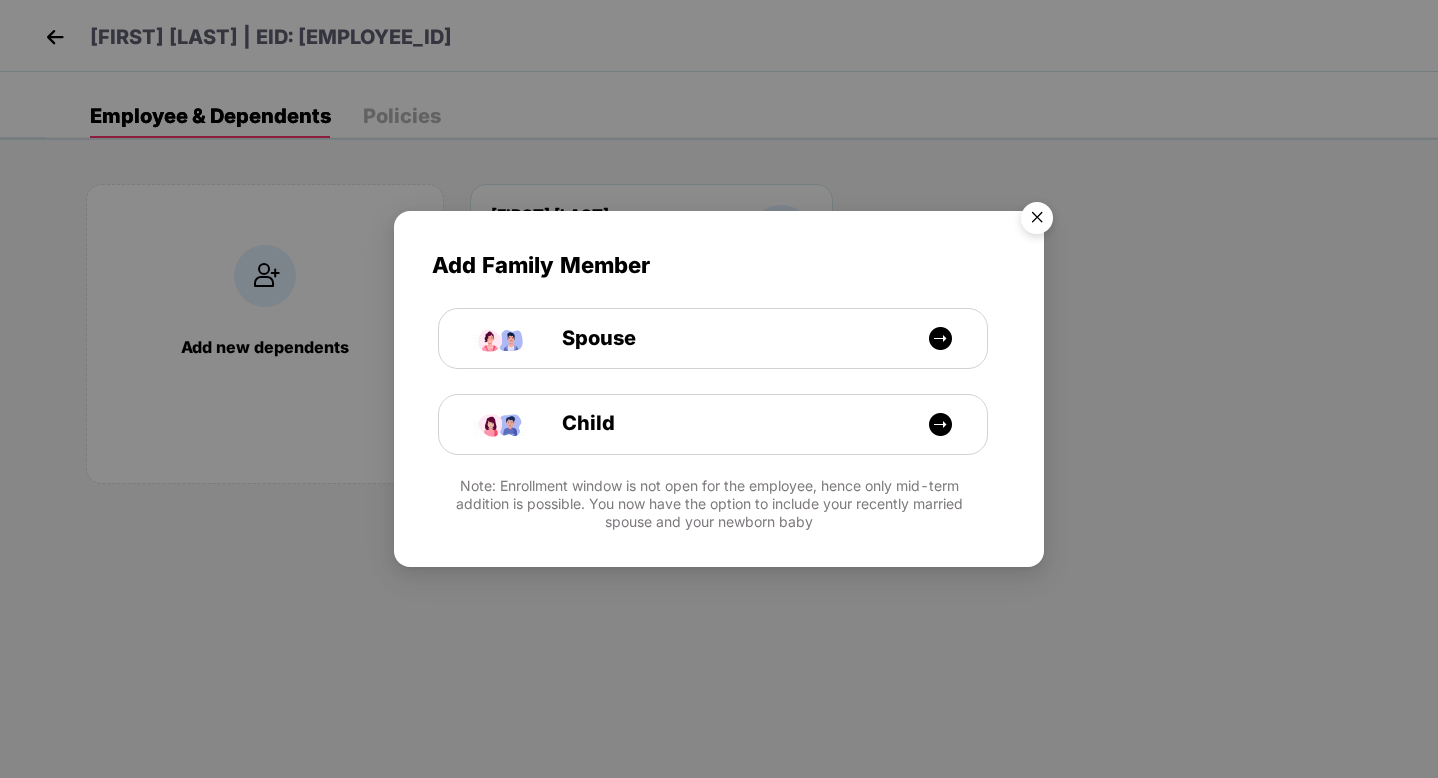 click at bounding box center (1037, 221) 